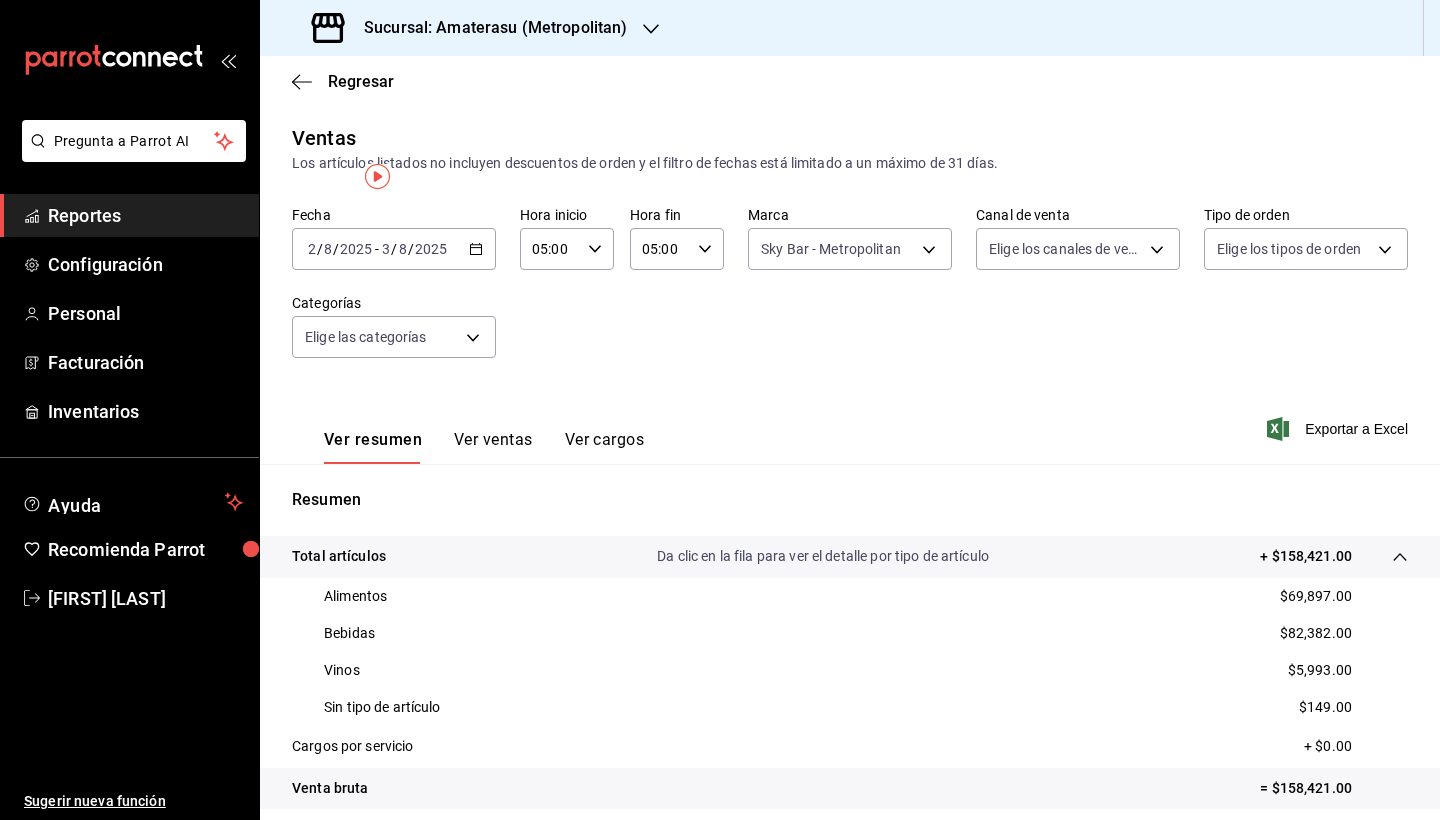 scroll, scrollTop: 0, scrollLeft: 0, axis: both 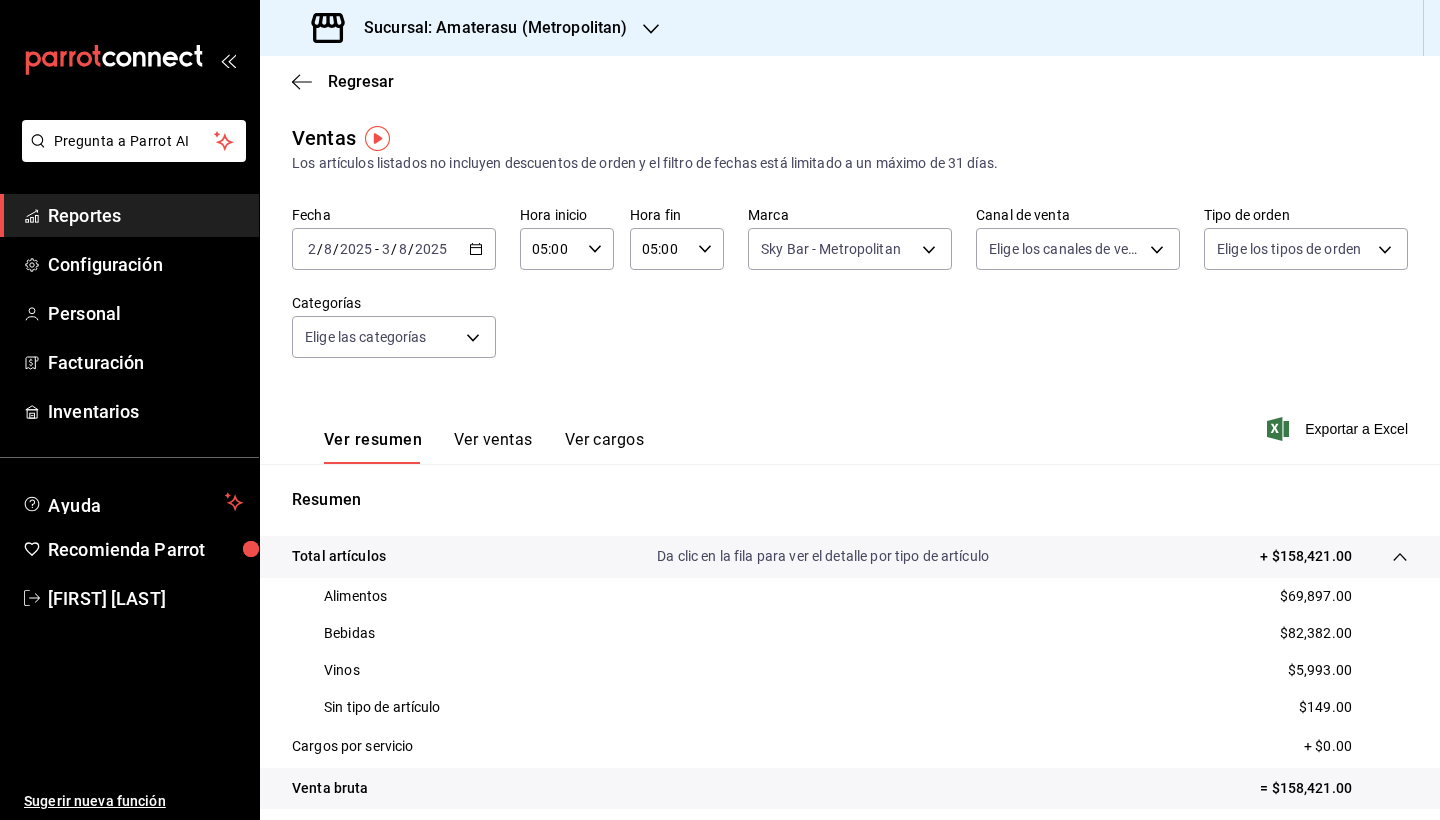 click on "2025-08-02 2 / 8 / 2025 - 2025-08-03 3 / 8 / 2025" at bounding box center (394, 249) 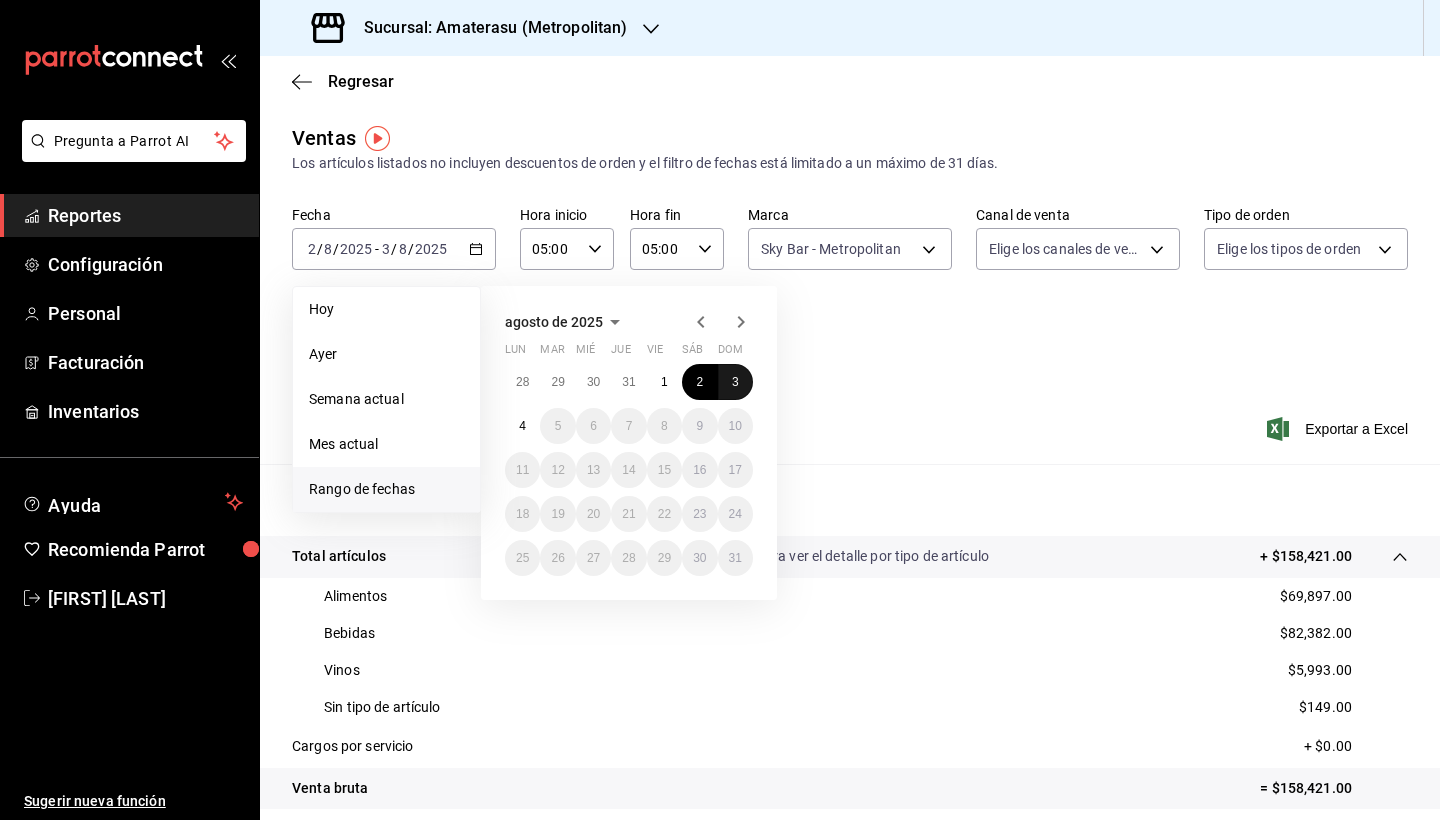 click on "3" at bounding box center (735, 382) 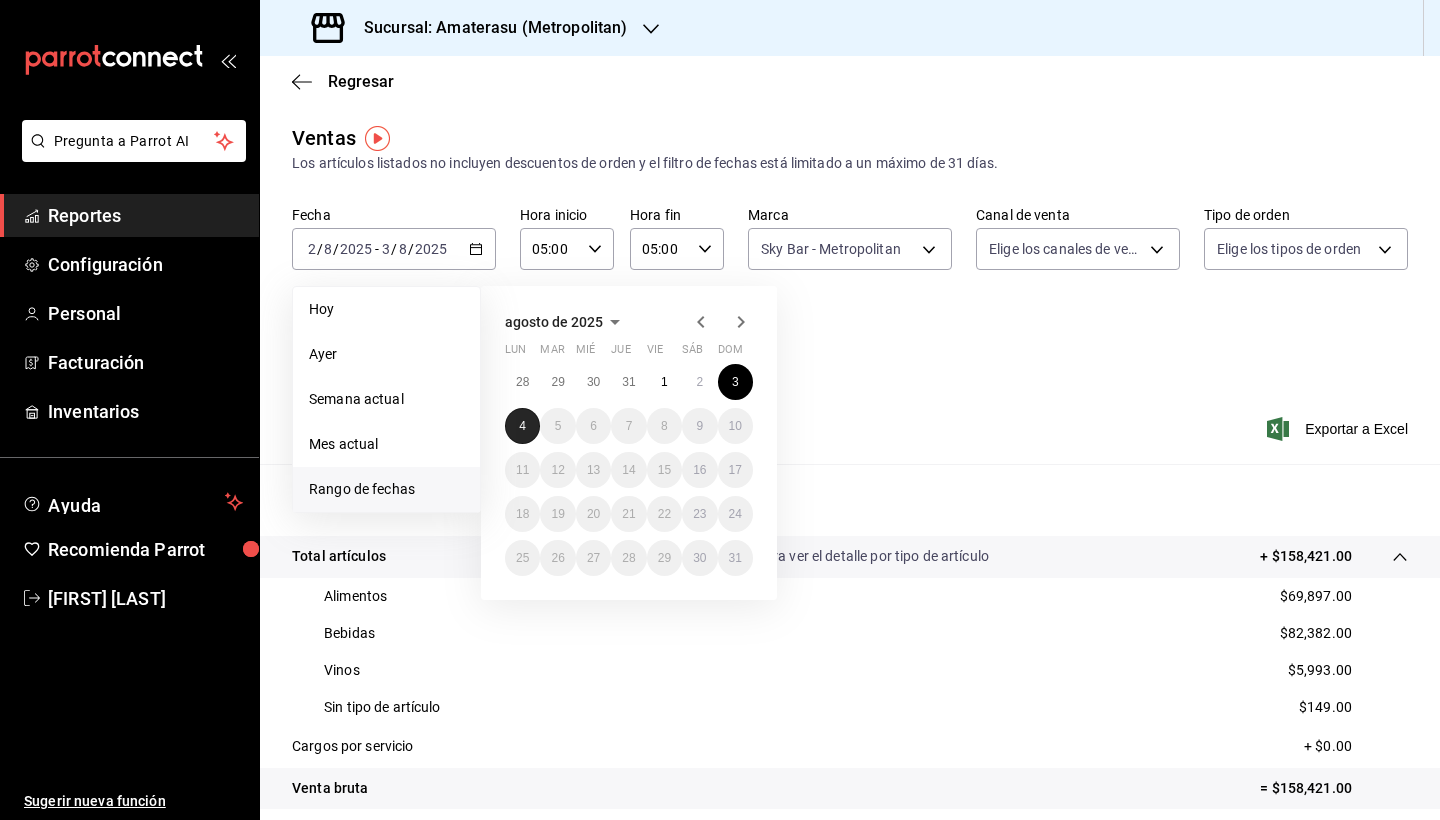 click on "4" at bounding box center [522, 426] 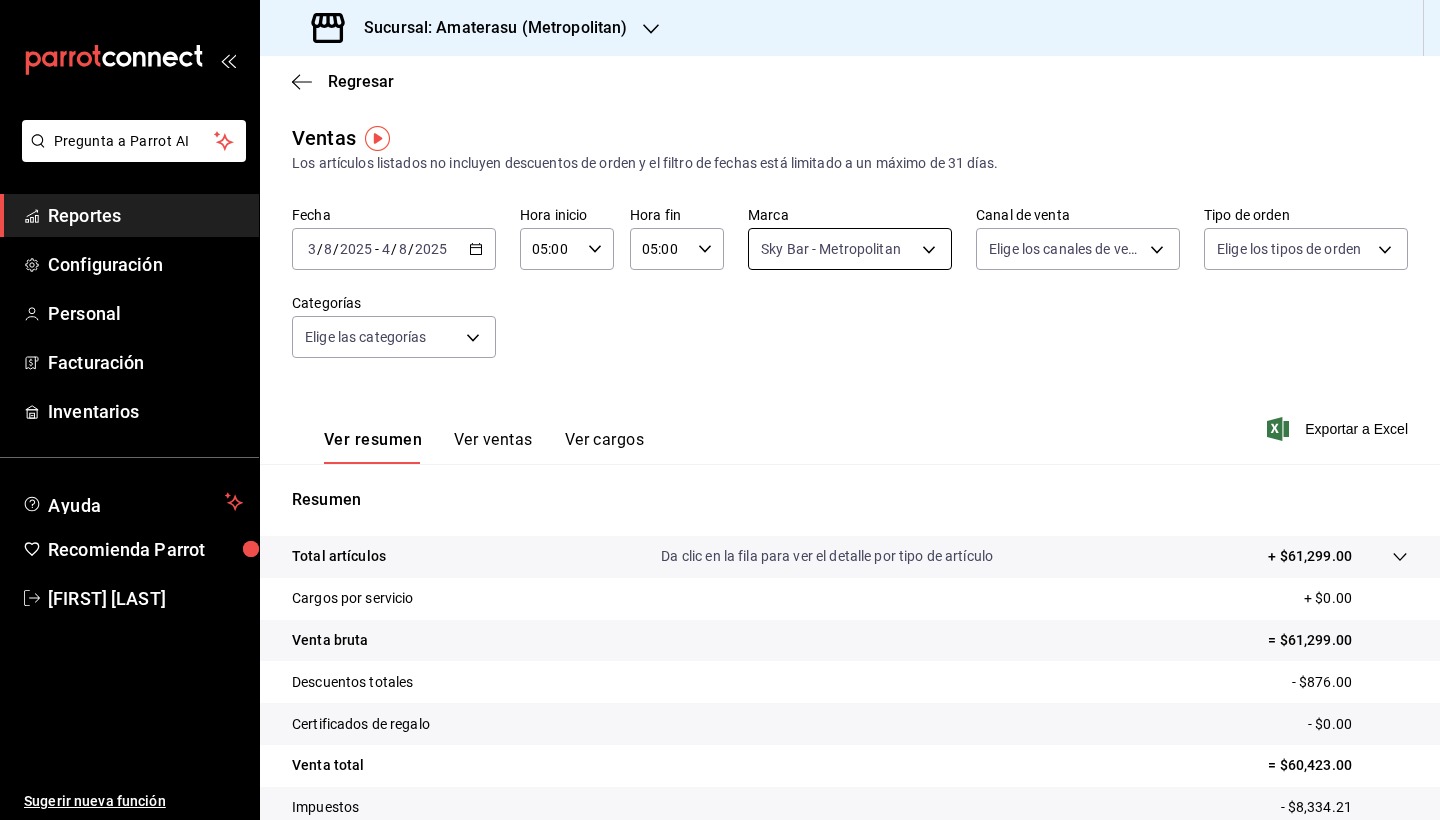 click on "Pregunta a Parrot AI Reportes   Configuración   Personal   Facturación   Inventarios   Ayuda Recomienda Parrot   [FIRST] [LAST]   Sugerir nueva función   Sucursal: Amaterasu ([METROPOLITAN]) Regresar Ventas Los artículos listados no incluyen descuentos de orden y el filtro de fechas está limitado a un máximo de 31 días. Fecha [DATE] [DATE] - [DATE] [DATE] Hora inicio [TIME] Hora inicio Hora fin [TIME] Hora fin Marca Sky Bar - [METROPOLITAN] [UUID] Canal de venta Elige los canales de venta Tipo de orden Elige los tipos de orden Categorías Elige las categorías Ver resumen Ver ventas Ver cargos Exportar a Excel Resumen Total artículos Da clic en la fila para ver el detalle por tipo de artículo + [PRICE] Cargos por servicio + [PRICE] Venta bruta = [PRICE] Descuentos totales - [PRICE] Certificados de regalo - [PRICE] Venta total = [PRICE] Impuestos - [PRICE] Venta neta = [PRICE] GANA 1 MES GRATIS EN TU SUSCRIPCIÓN AQUÍ Ver video tutorial Ir a video" at bounding box center [720, 410] 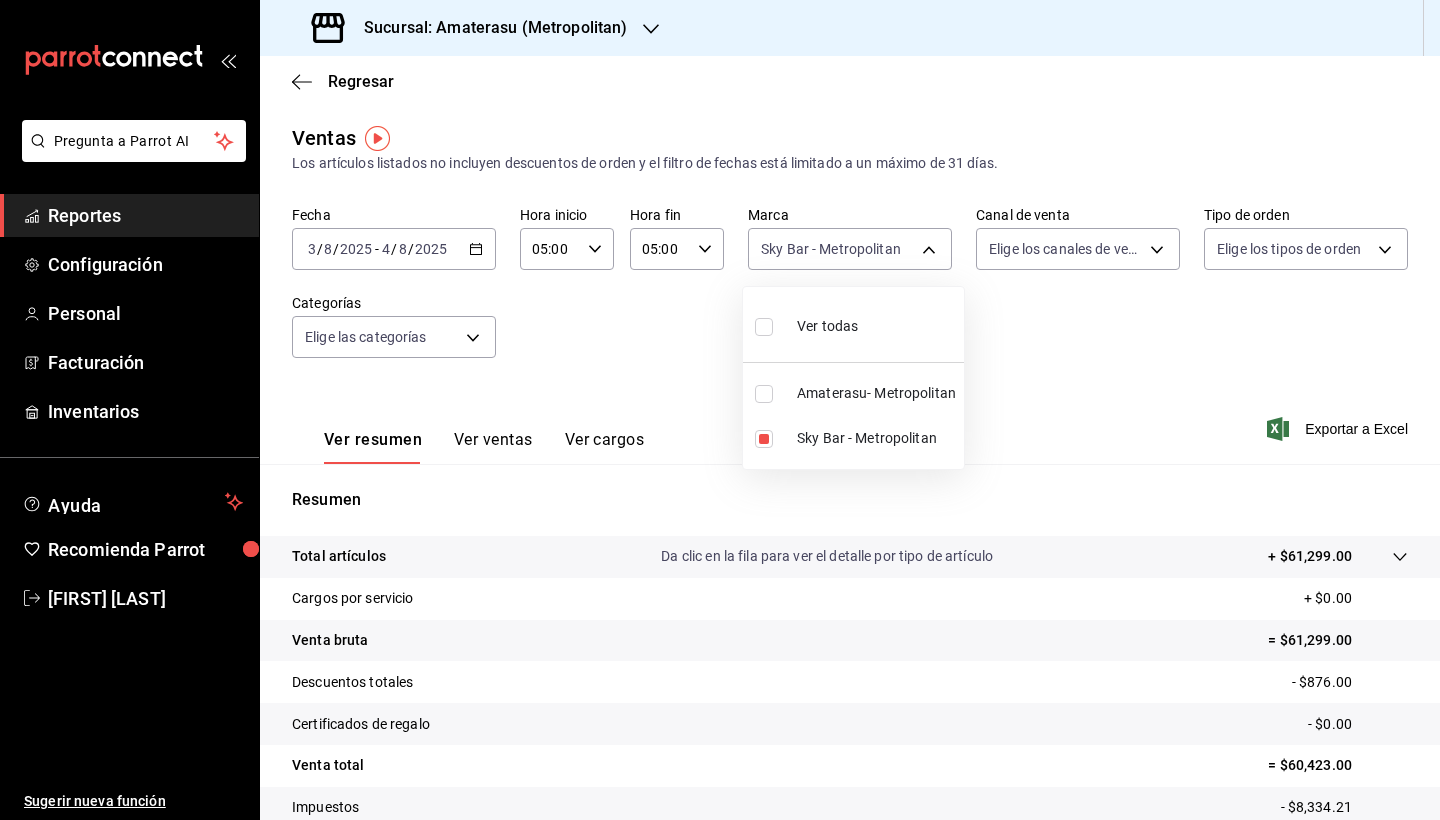 click at bounding box center [764, 327] 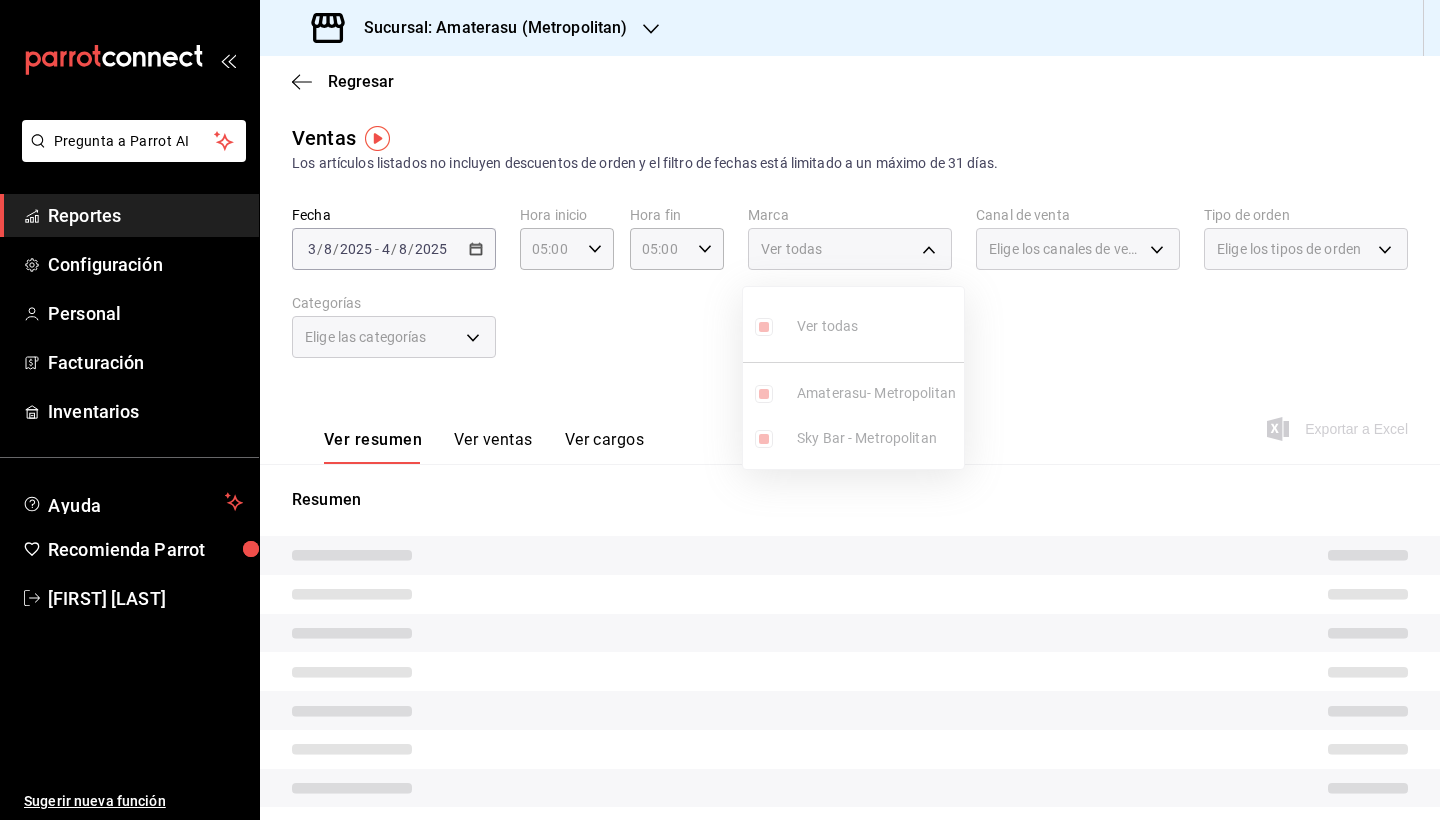 click on "Ver todas Amaterasu- Metropolitan Sky Bar - Metropolitan" at bounding box center [853, 378] 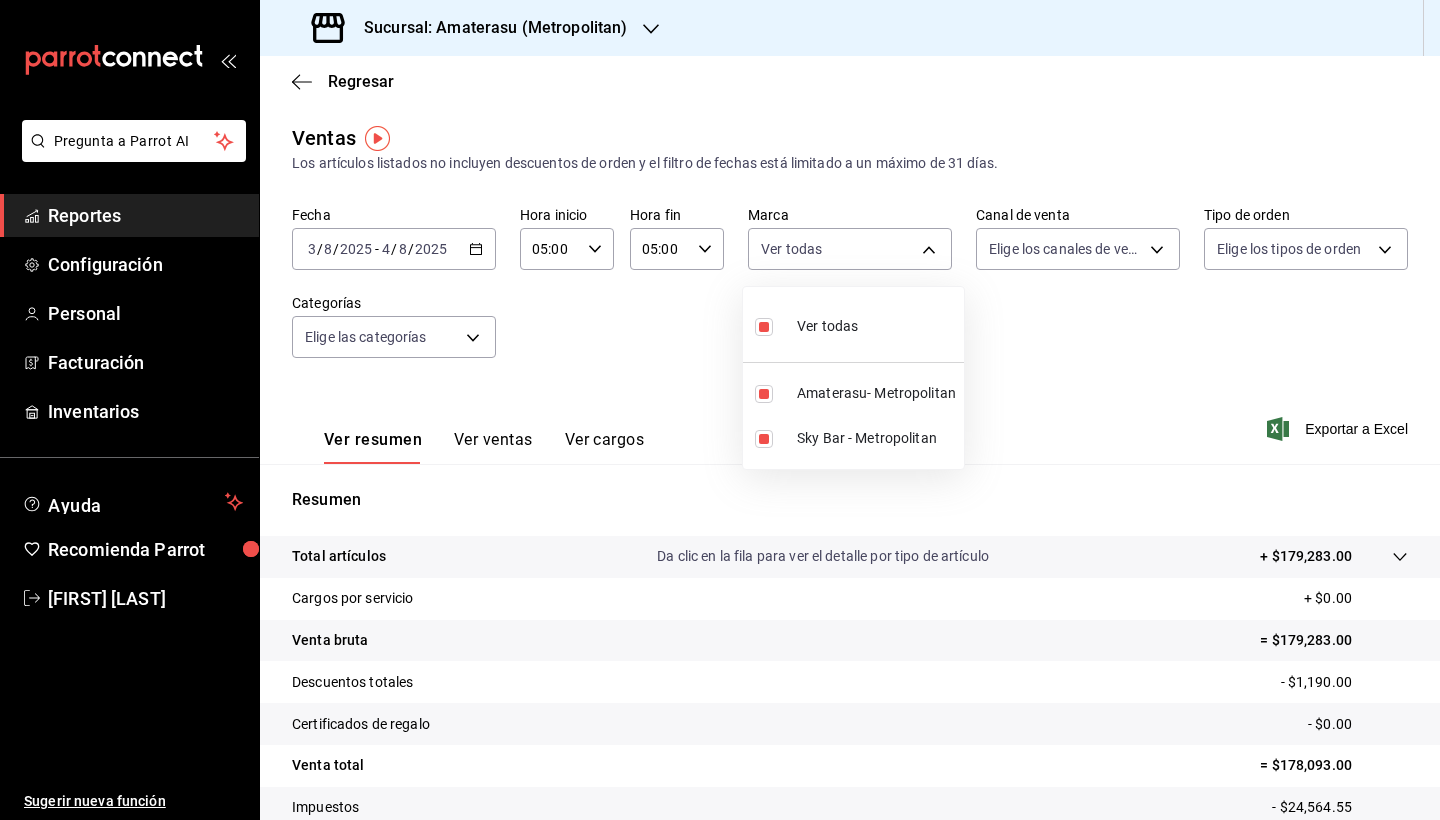 click at bounding box center (764, 327) 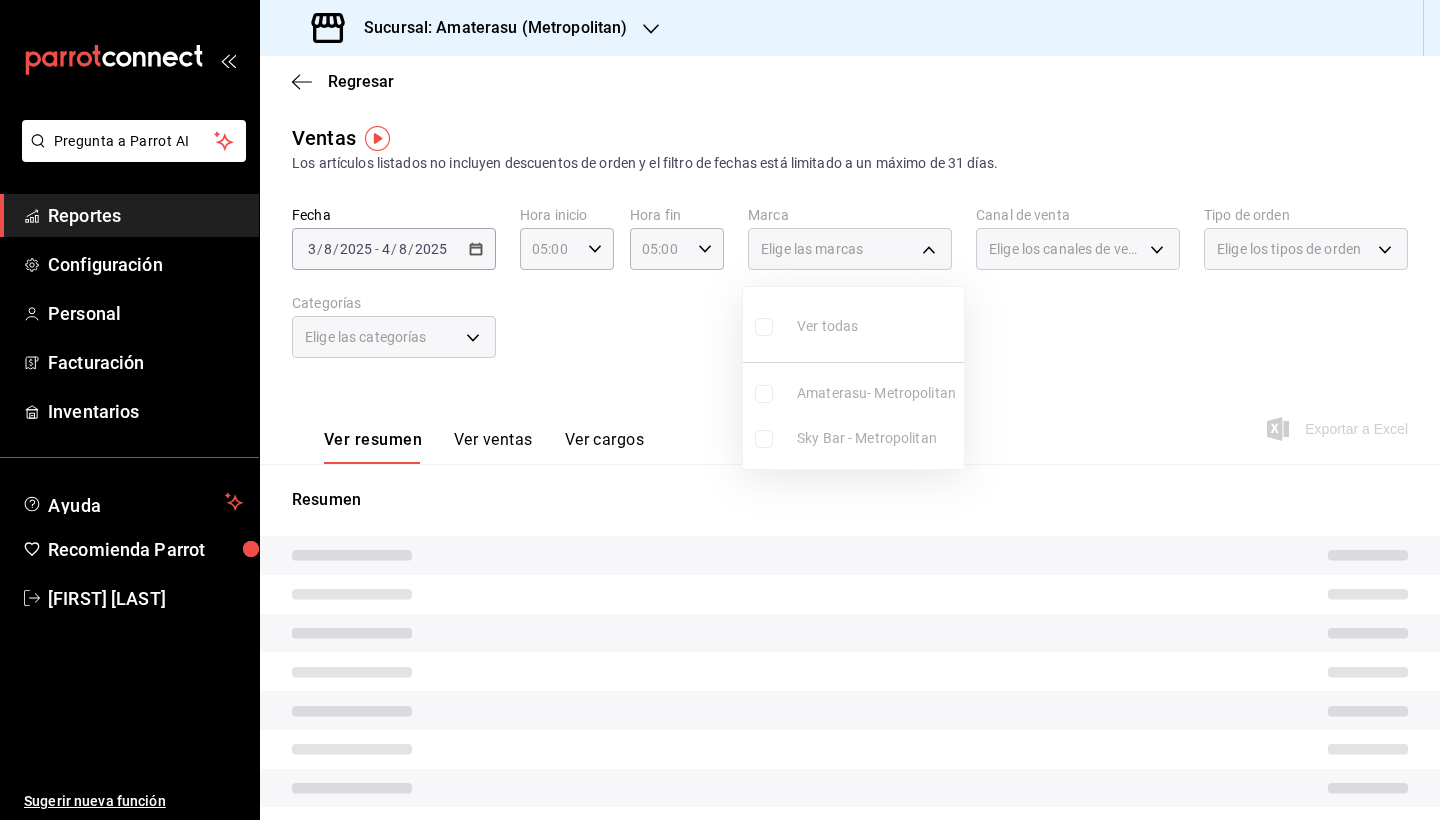 click on "Ver todas Amaterasu- Metropolitan Sky Bar - Metropolitan" at bounding box center (853, 378) 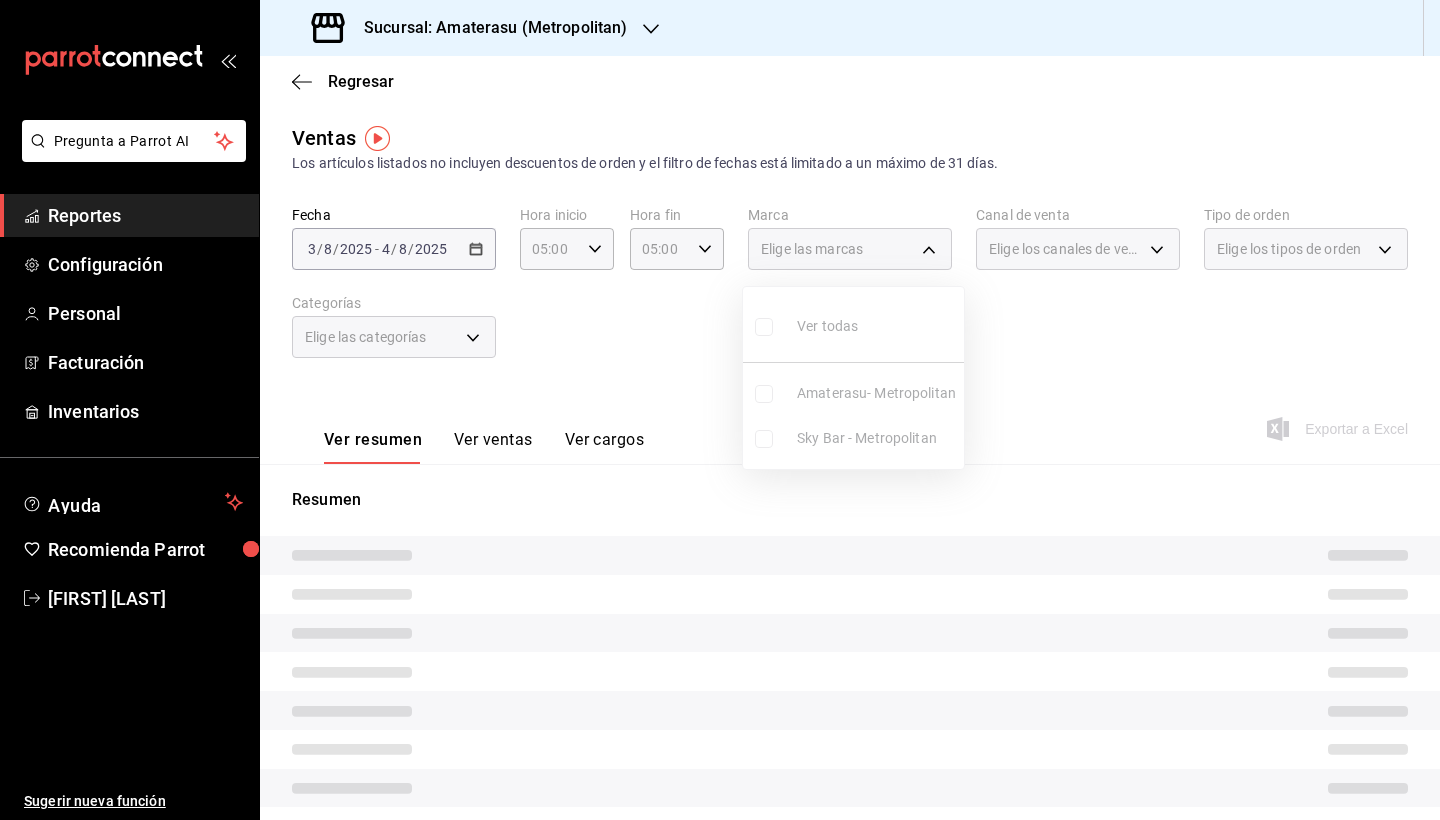 click on "Ver todas Amaterasu- Metropolitan Sky Bar - Metropolitan" at bounding box center [853, 378] 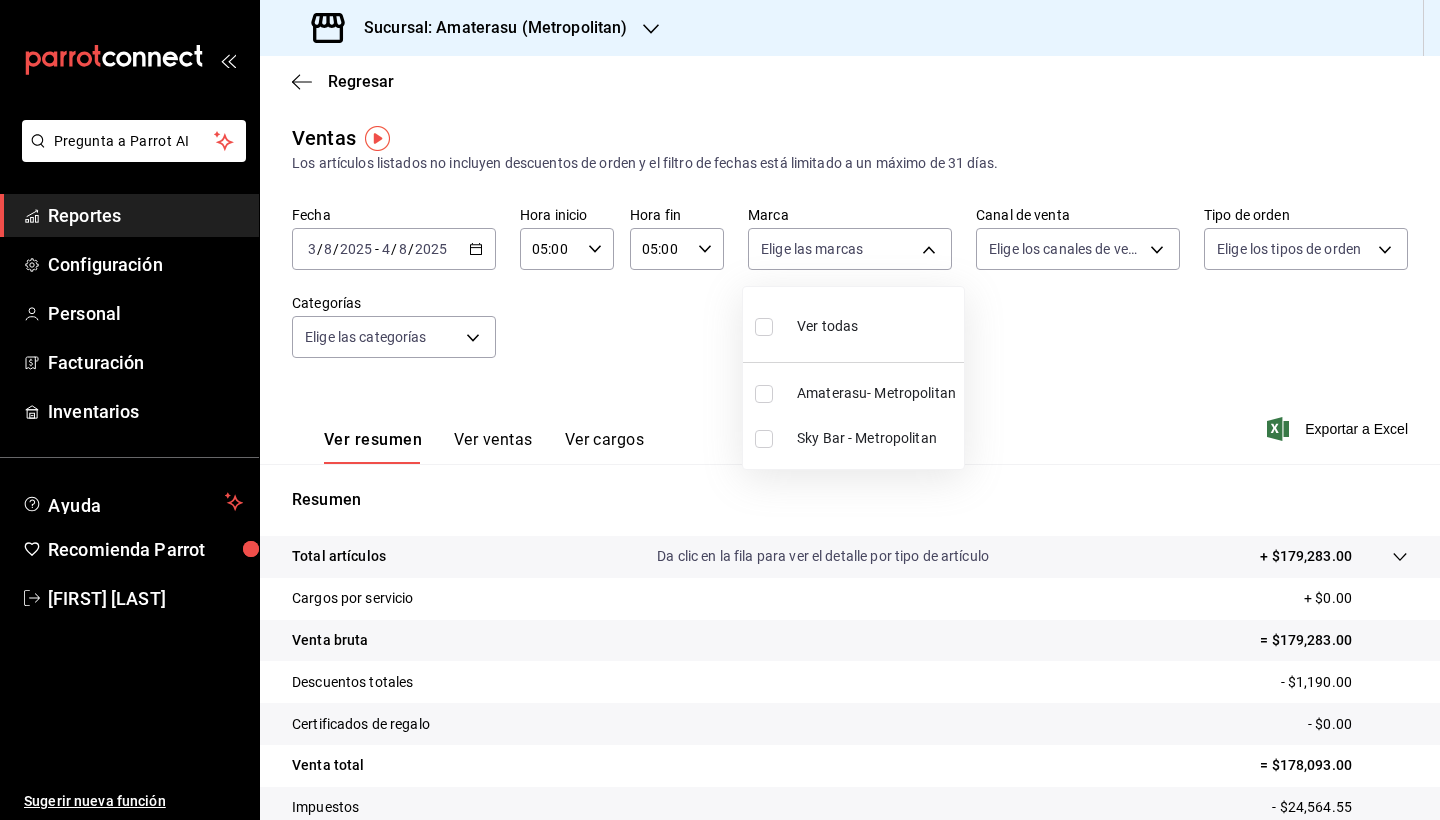 click at bounding box center (764, 394) 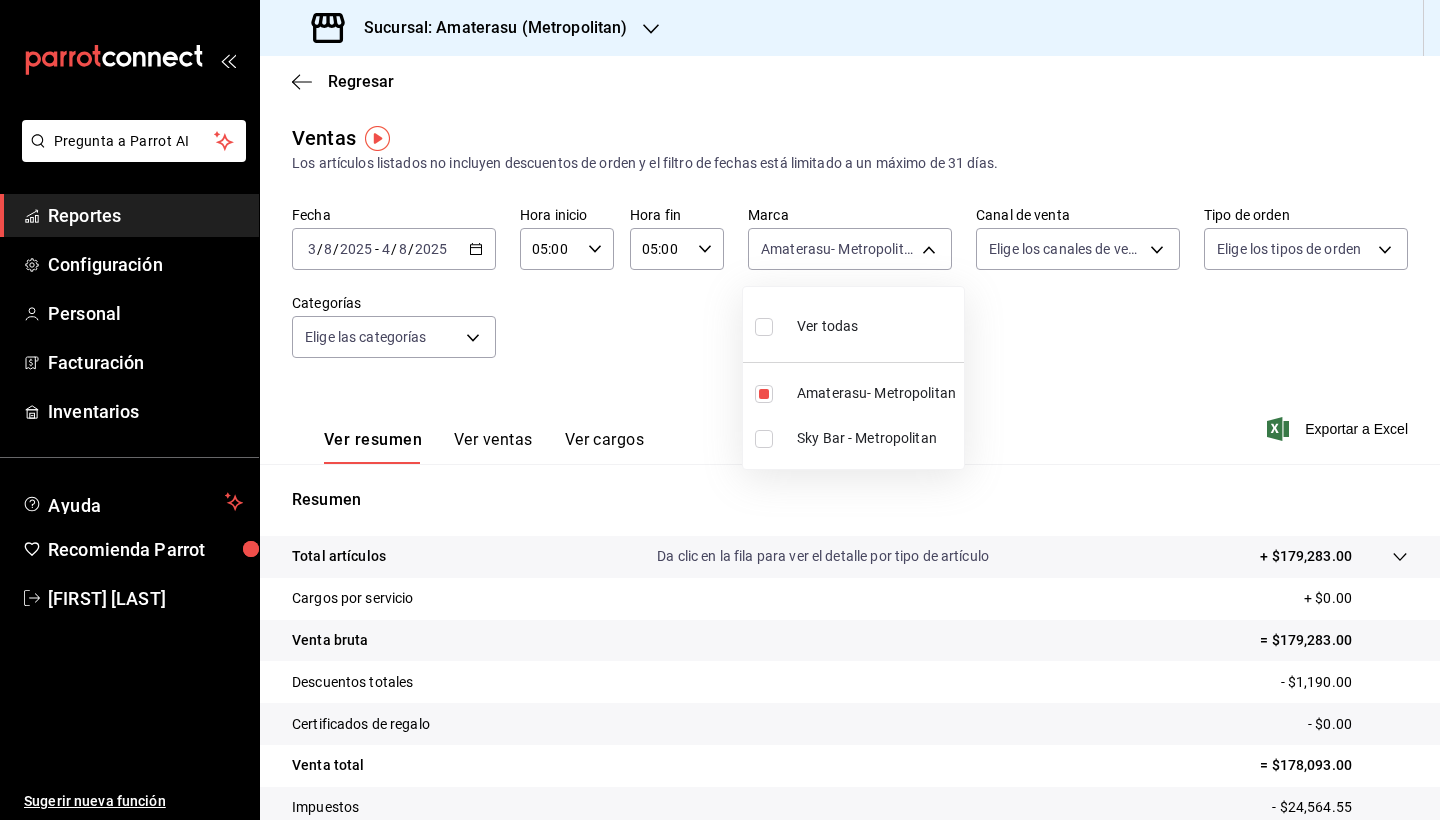 type on "e4cd7fcb-d45b-43ae-a99f-ad4ccfcd9032" 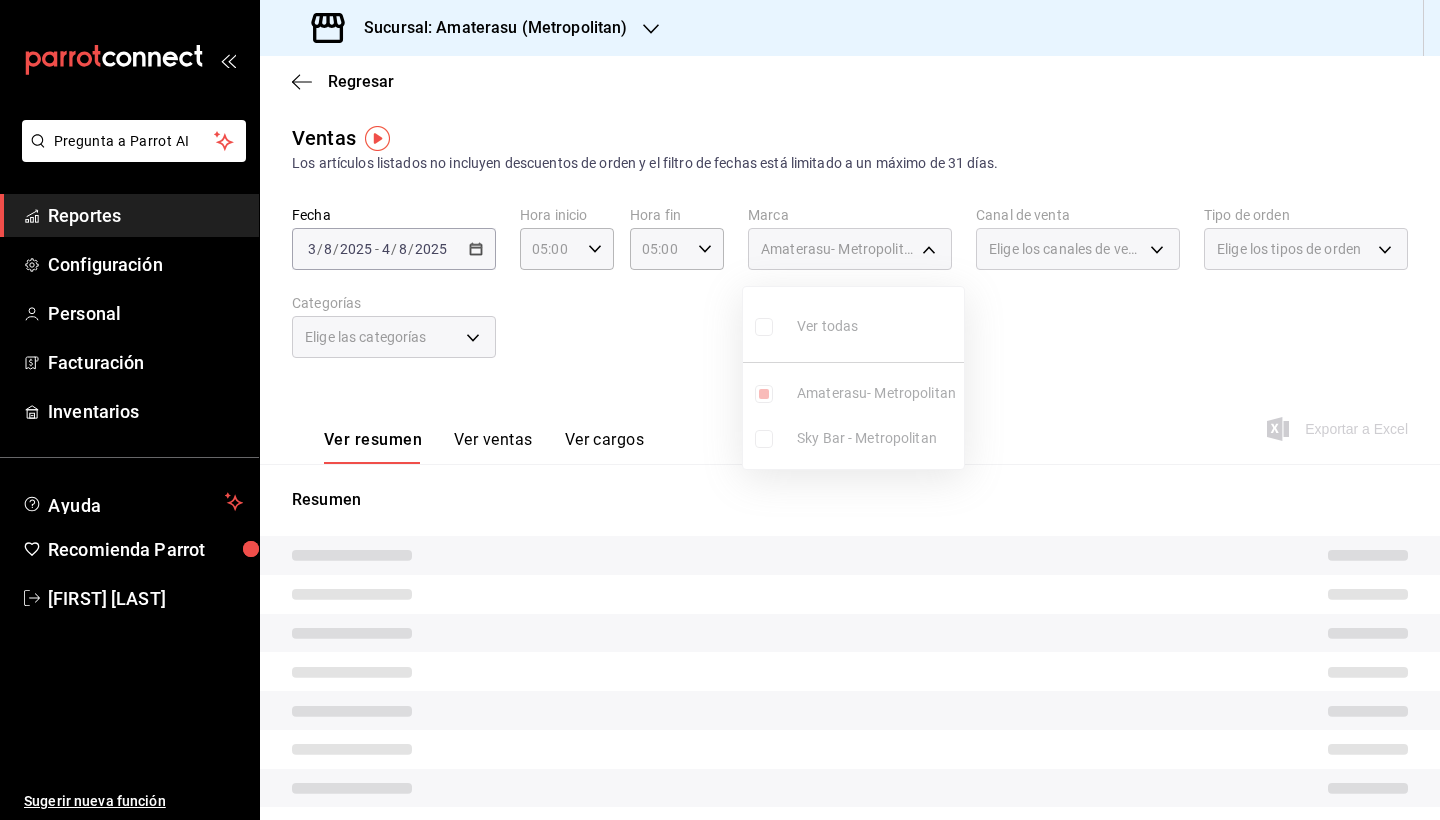 click at bounding box center (720, 410) 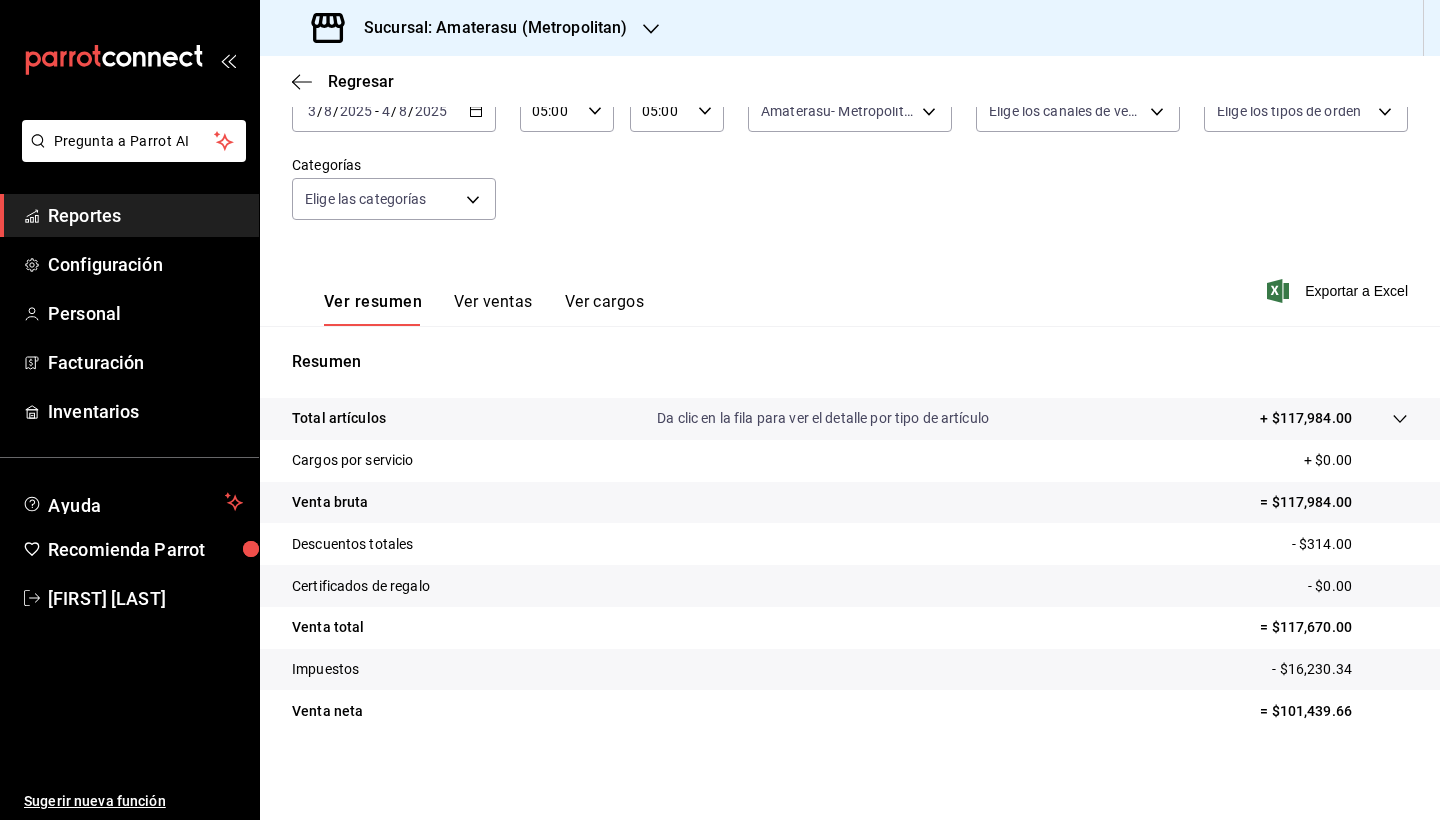 scroll, scrollTop: 138, scrollLeft: 0, axis: vertical 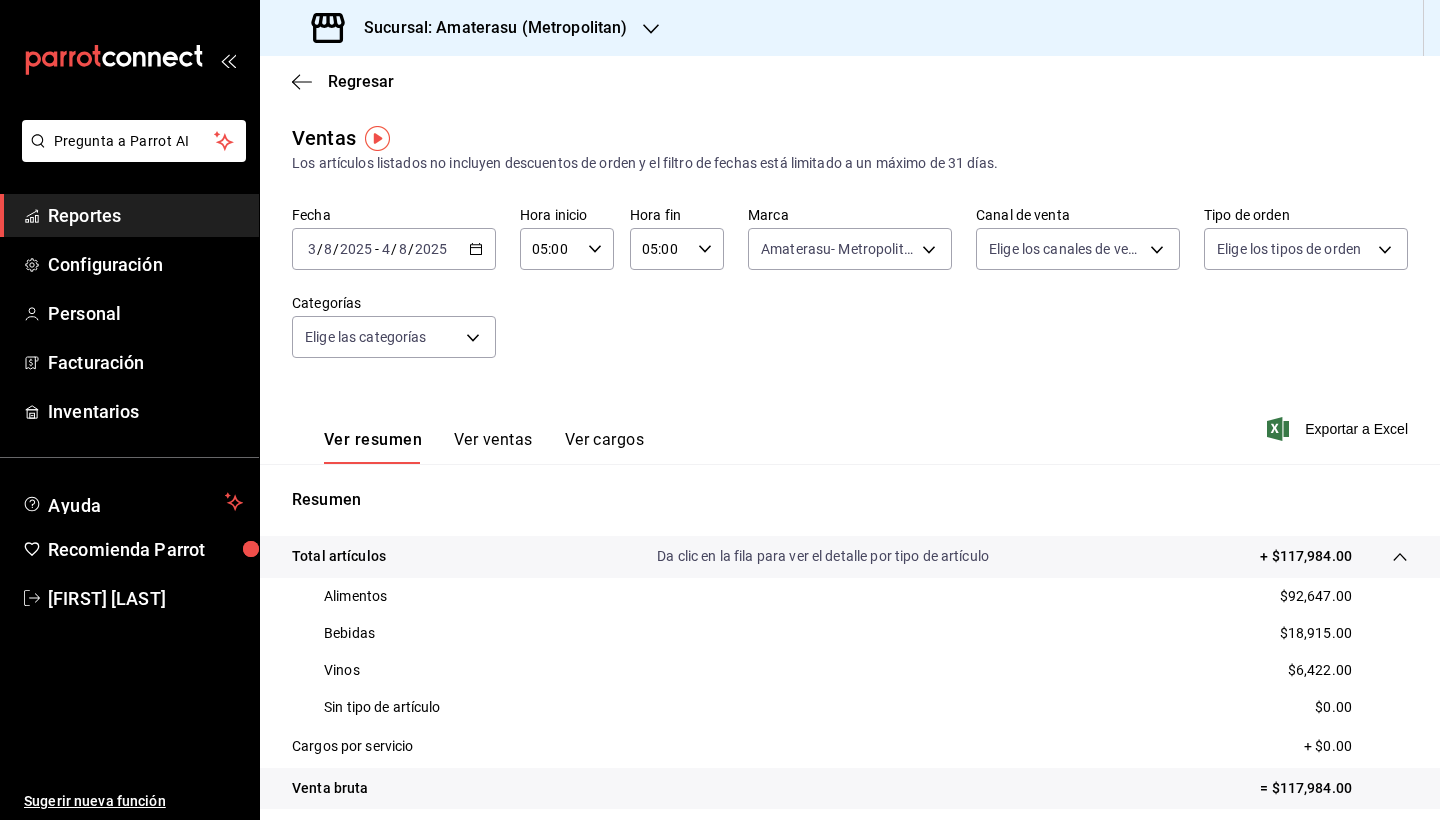 click on "2025-08-03 3 / 8 / 2025 - 2025-08-04 4 / 8 / 2025" at bounding box center [394, 249] 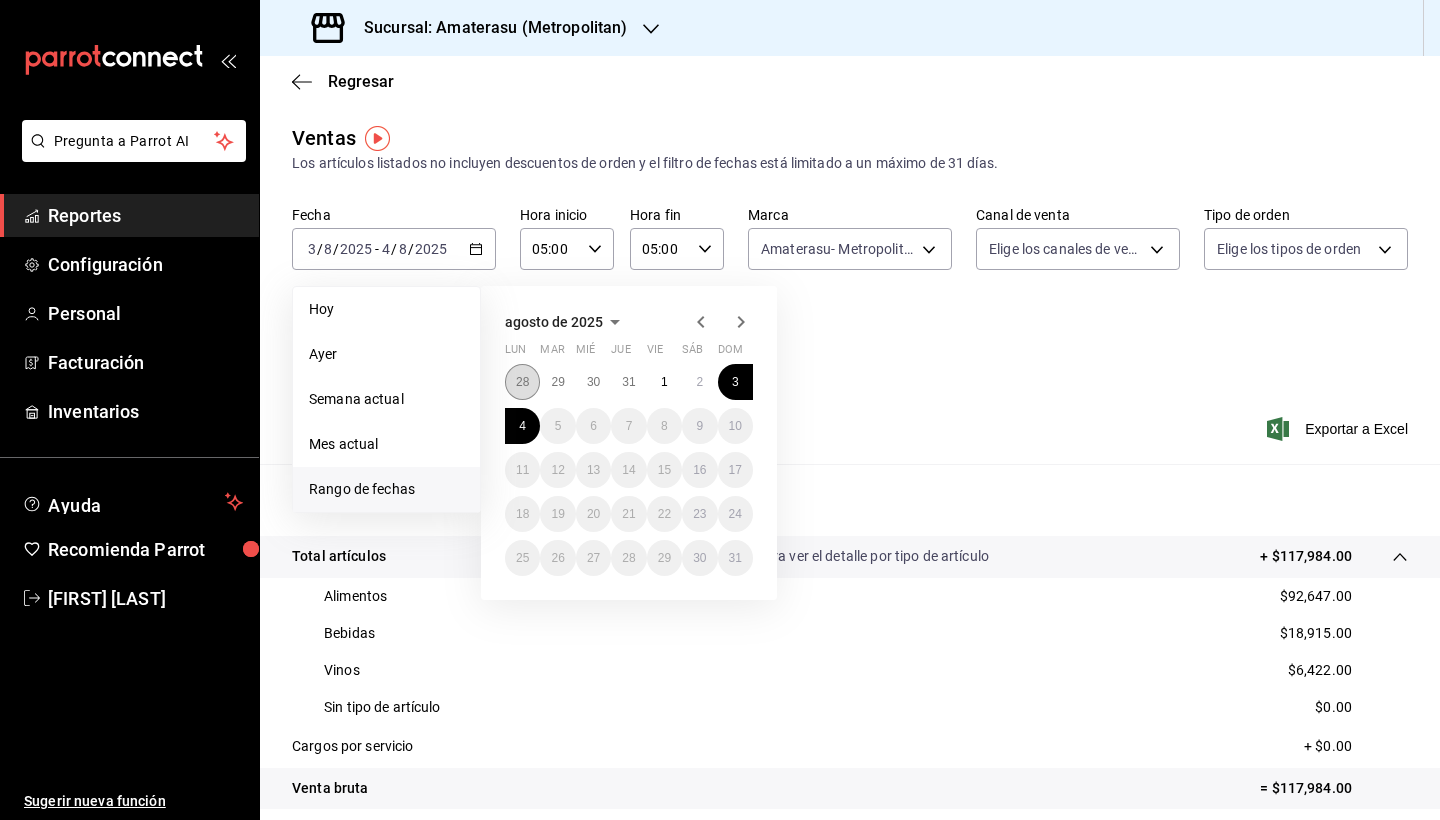 click on "28" at bounding box center (522, 382) 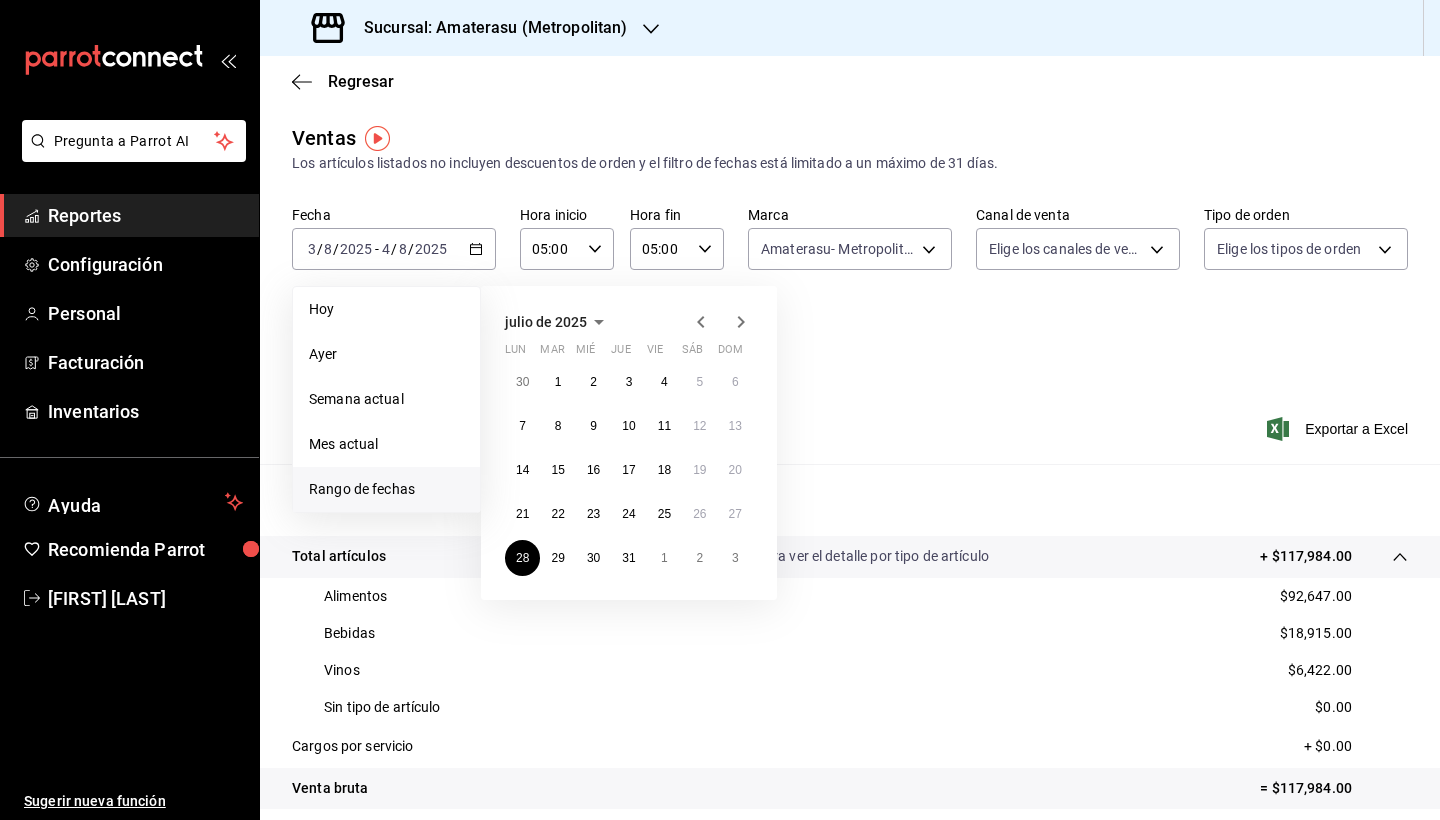 click 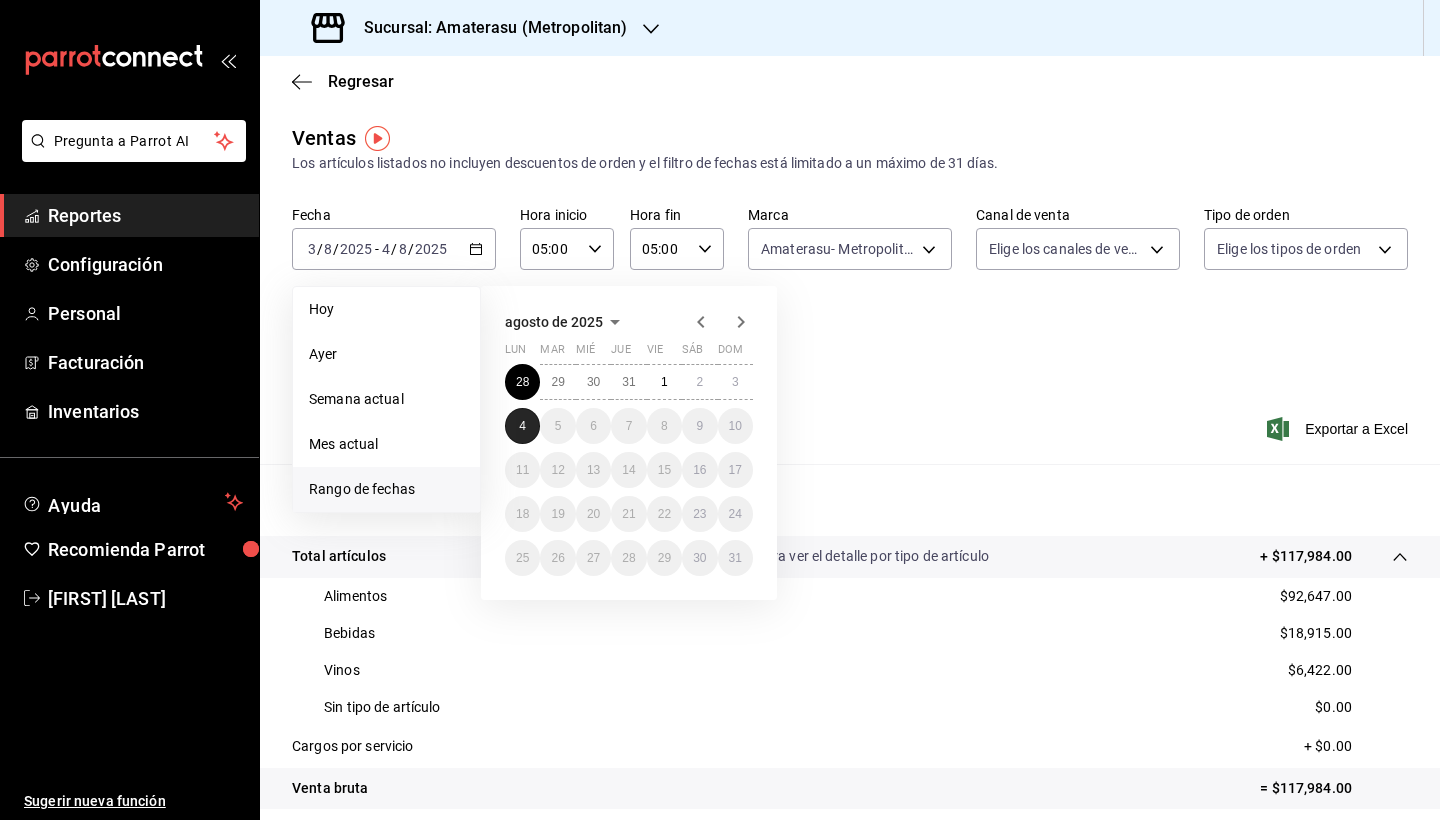 click on "4" at bounding box center [522, 426] 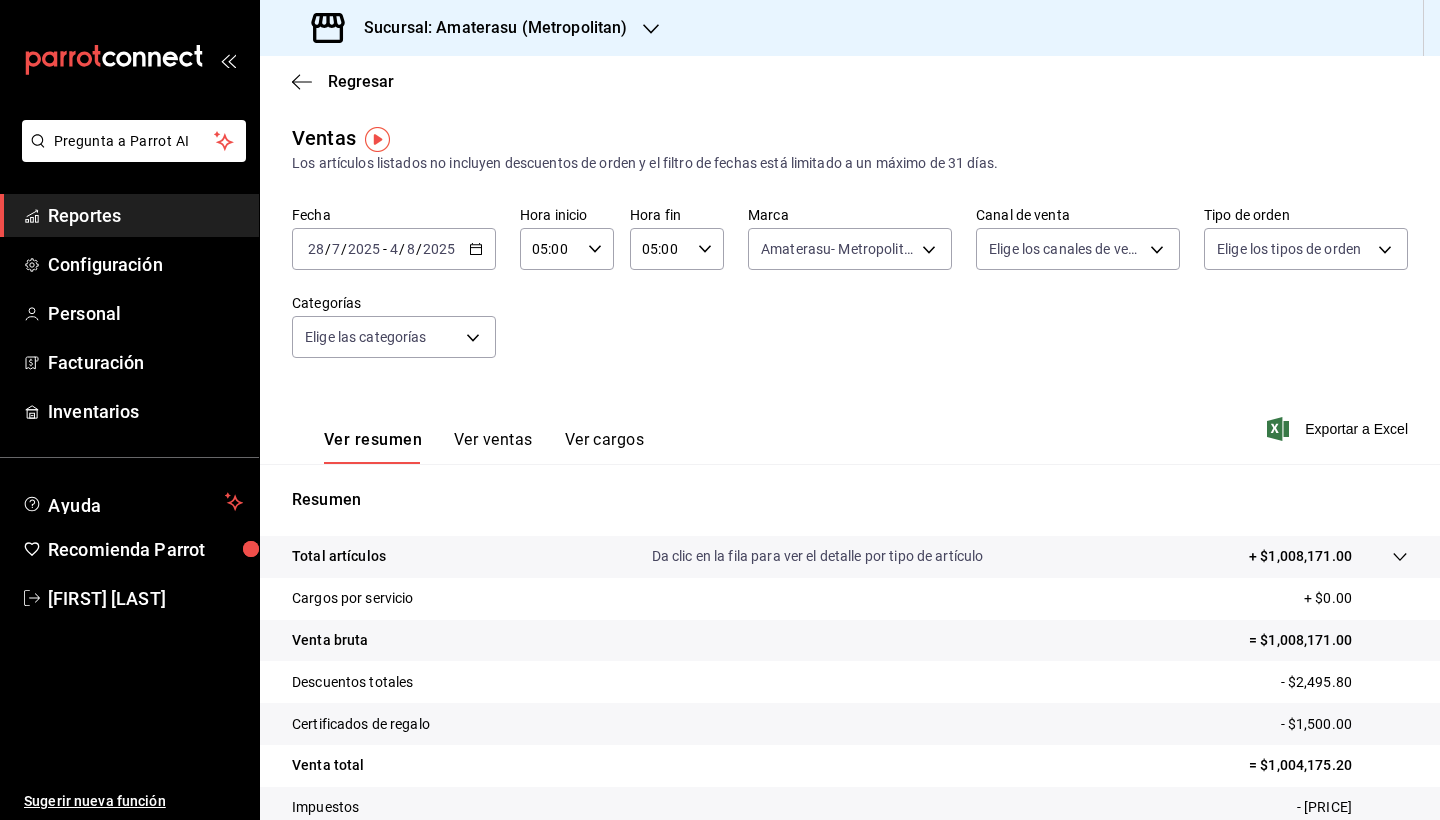 scroll, scrollTop: 0, scrollLeft: 0, axis: both 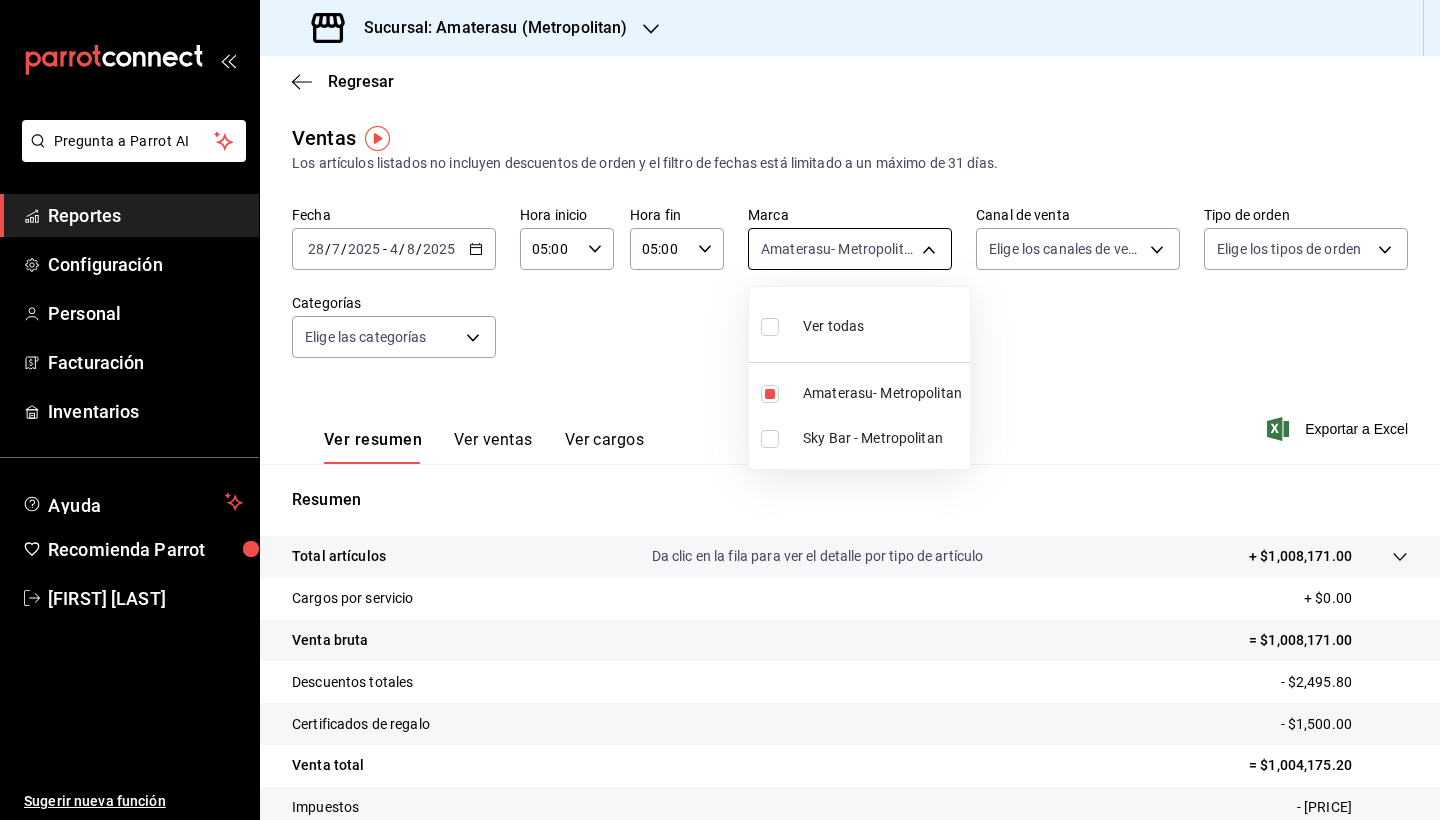 click on "Pregunta a Parrot AI Reportes   Configuración   Personal   Facturación   Inventarios   Ayuda Recomienda Parrot   [FIRST] [LAST]   Sugerir nueva función   Sucursal: Amaterasu ([METROPOLITAN]) Regresar Ventas Los artículos listados no incluyen descuentos de orden y el filtro de fechas está limitado a un máximo de 31 días. Fecha [DATE] [DATE] - [DATE] [DATE] Hora inicio [TIME] Hora inicio Hora fin [TIME] Hora fin Marca Amaterasu- [METROPOLITAN] [UUID] Canal de venta Elige los canales de venta Tipo de orden Elige los tipos de orden Categorías Elige las categorías Ver resumen Ver ventas Ver cargos Exportar a Excel Resumen Total artículos Da clic en la fila para ver el detalle por tipo de artículo + [PRICE] Cargos por servicio + [PRICE] Venta bruta = [PRICE] Descuentos totales - [PRICE] Certificados de regalo - [PRICE] Venta total = [PRICE] Impuestos - [PRICE] Venta neta = [PRICE] GANA 1 MES GRATIS EN TU SUSCRIPCIÓN AQUÍ Ir a video" at bounding box center (720, 410) 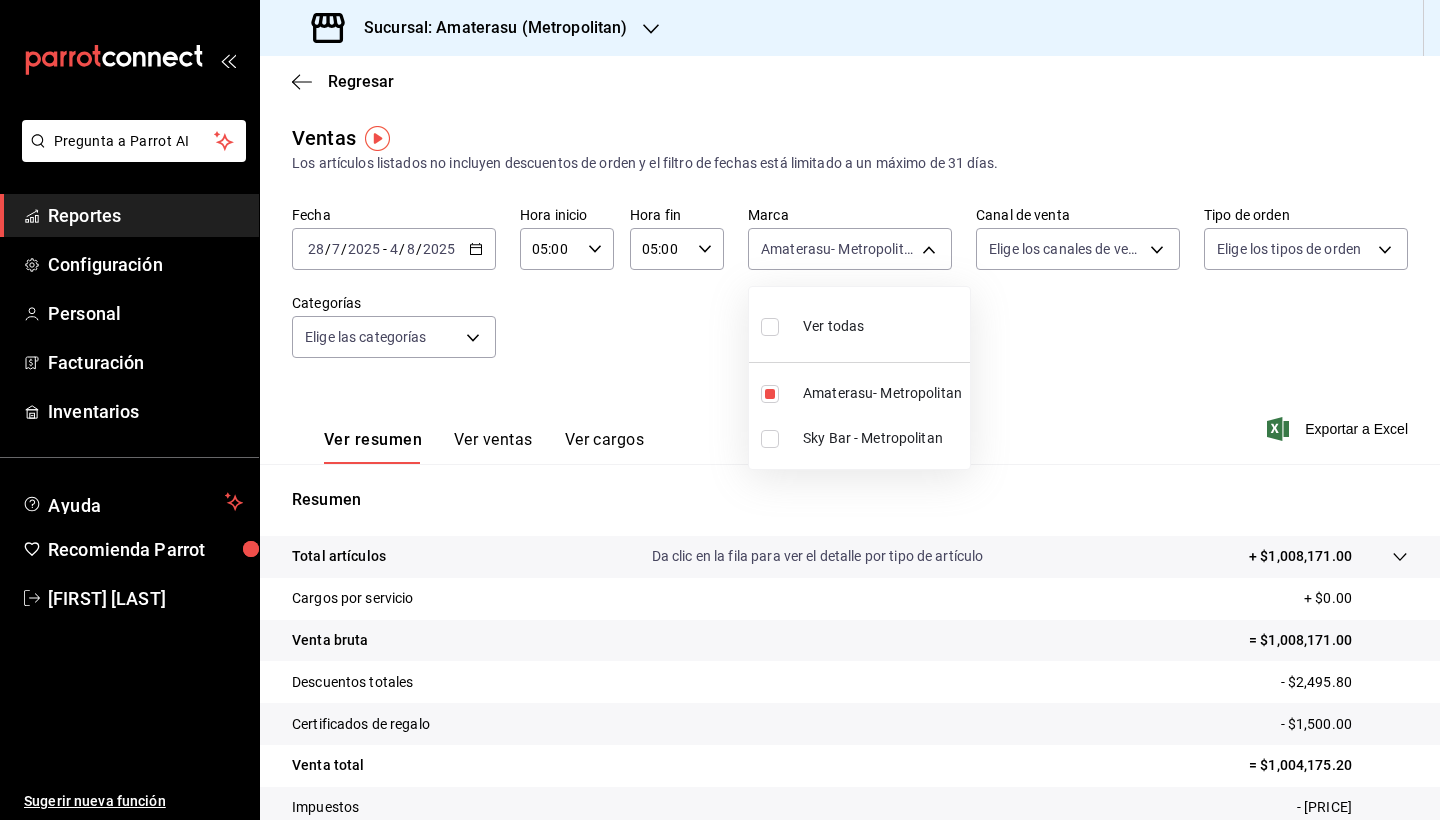 click at bounding box center (770, 327) 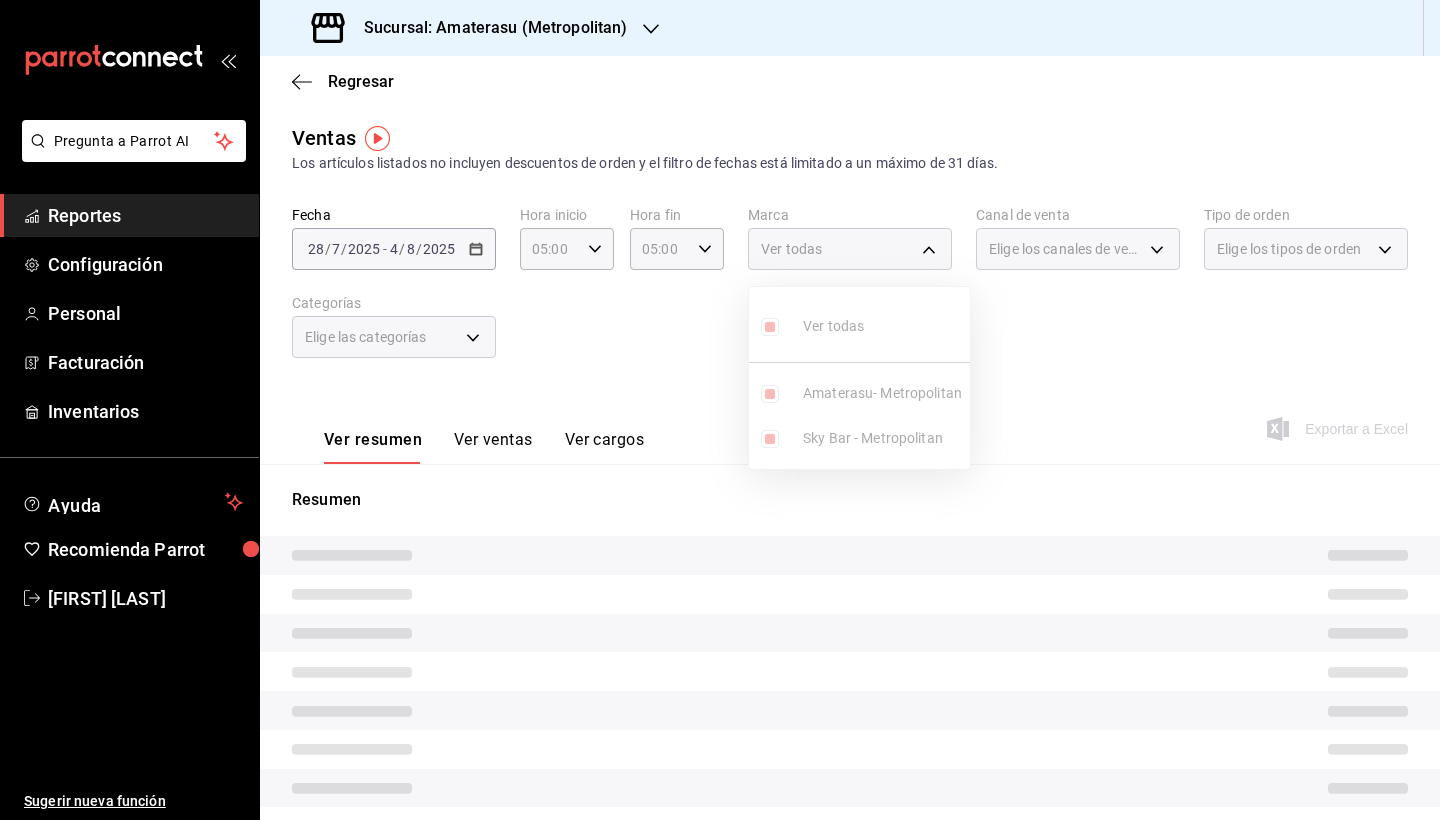 click at bounding box center [720, 410] 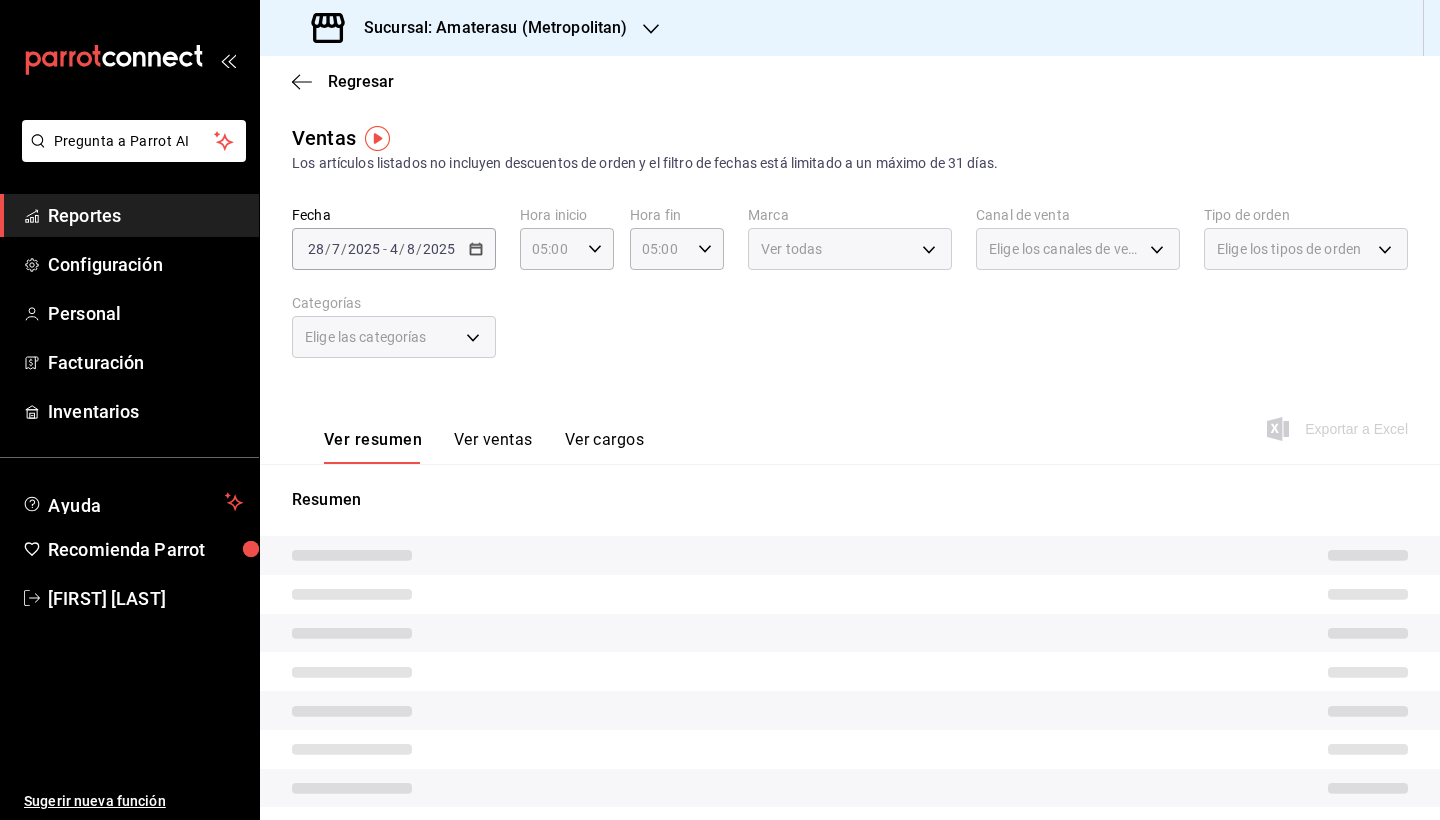 click at bounding box center [850, 594] 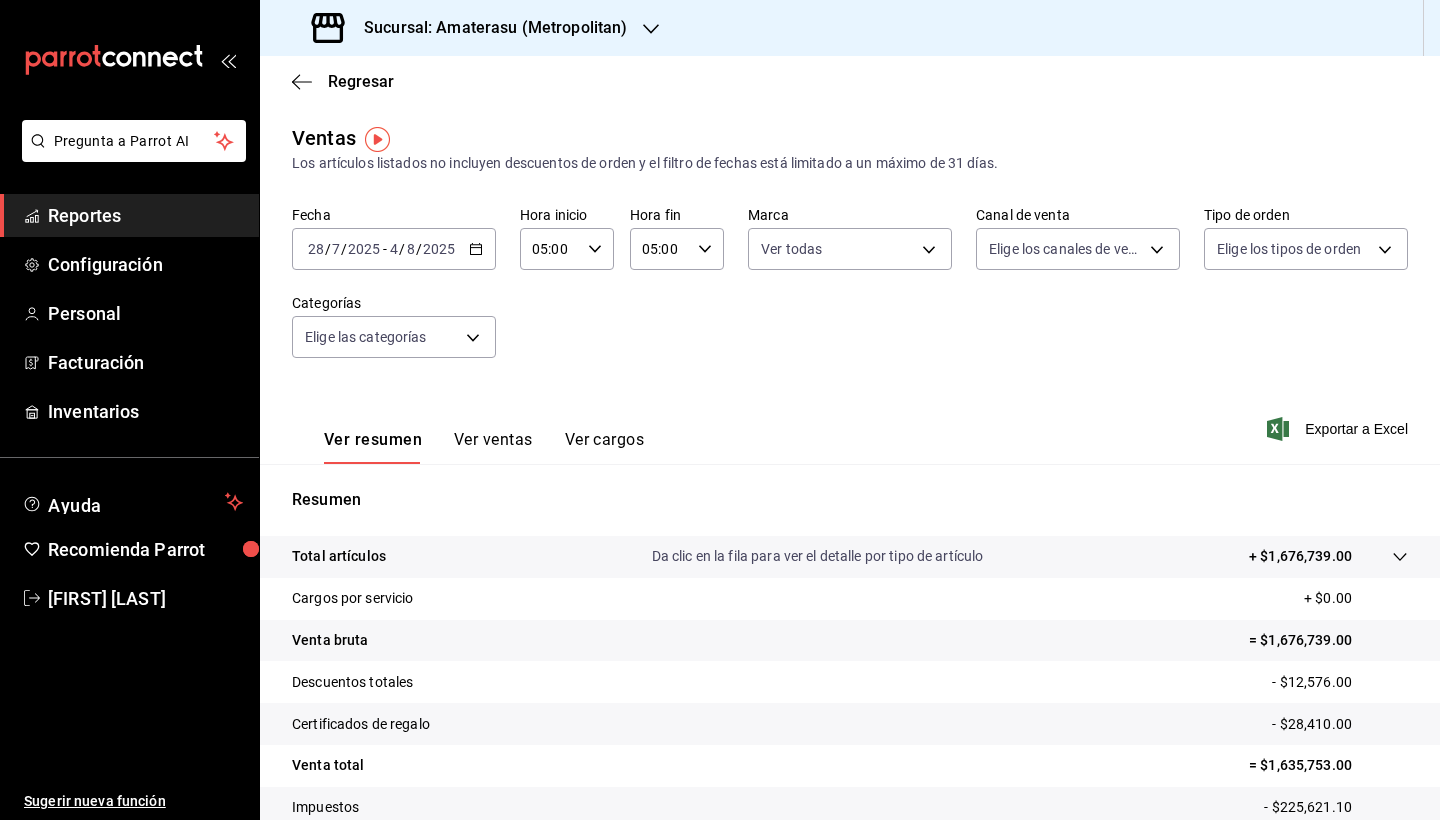 scroll, scrollTop: 0, scrollLeft: 0, axis: both 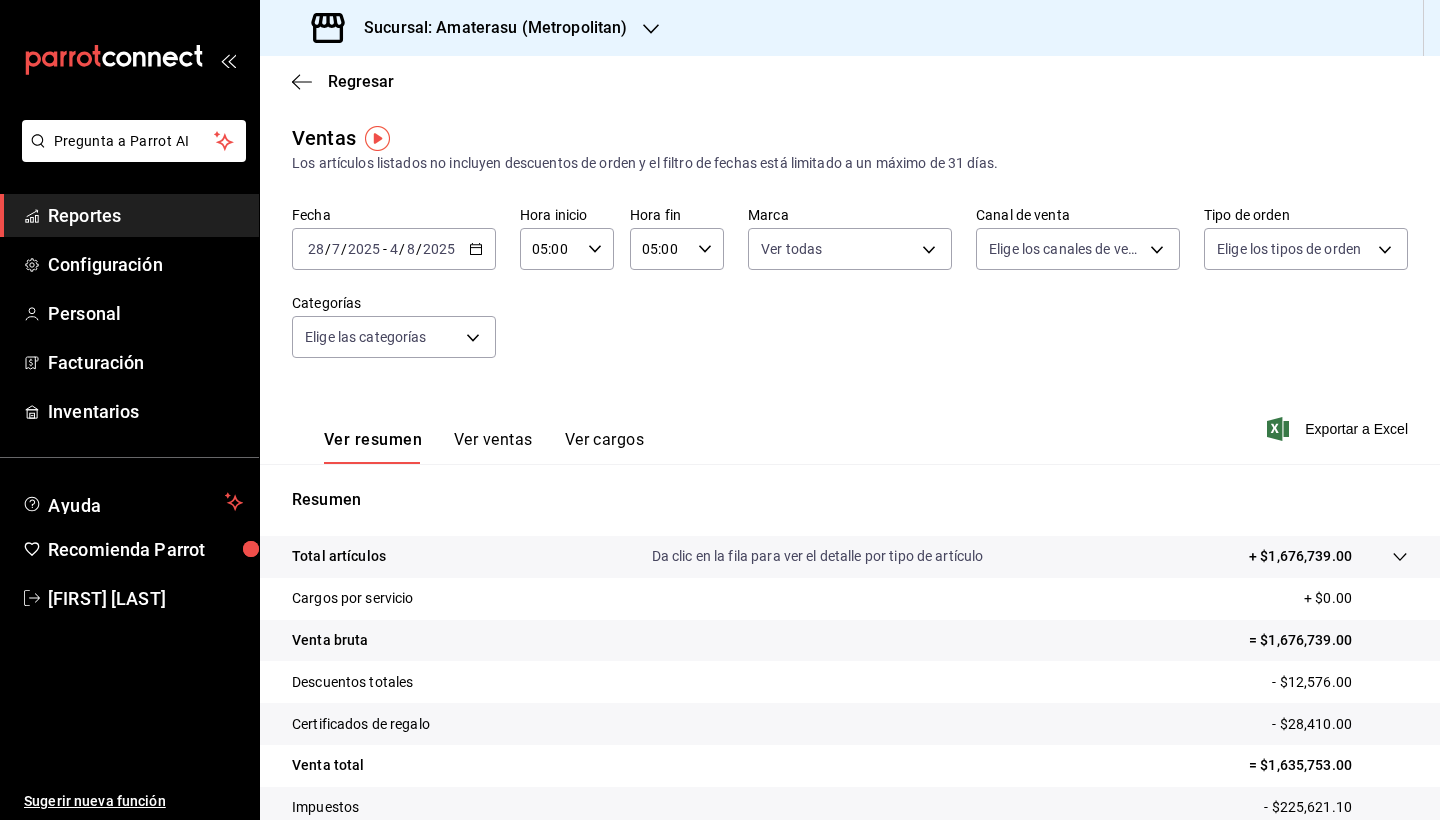 click on "Ver resumen Ver ventas Ver cargos Exportar a Excel" at bounding box center (850, 423) 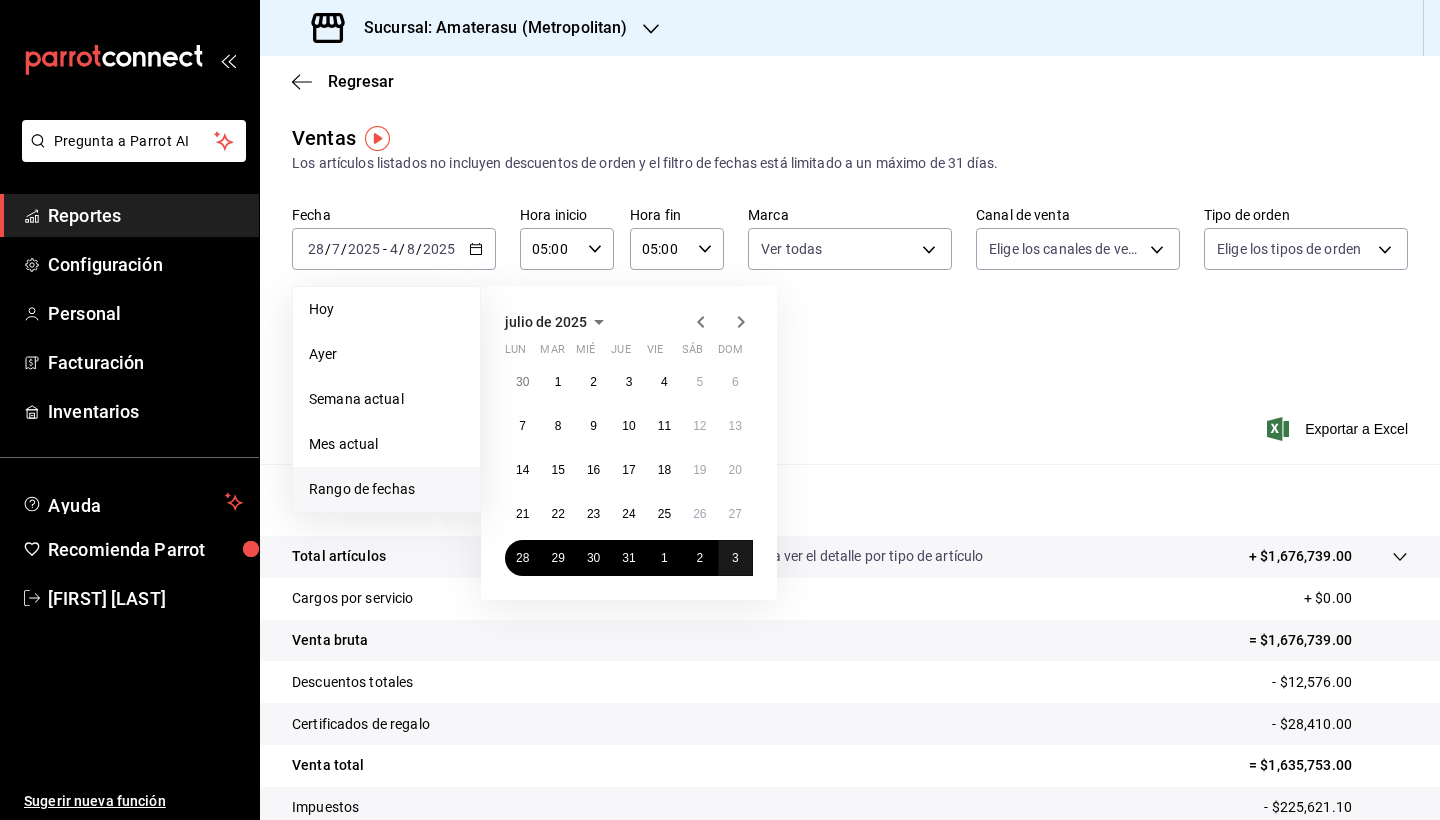 click on "3" at bounding box center [735, 558] 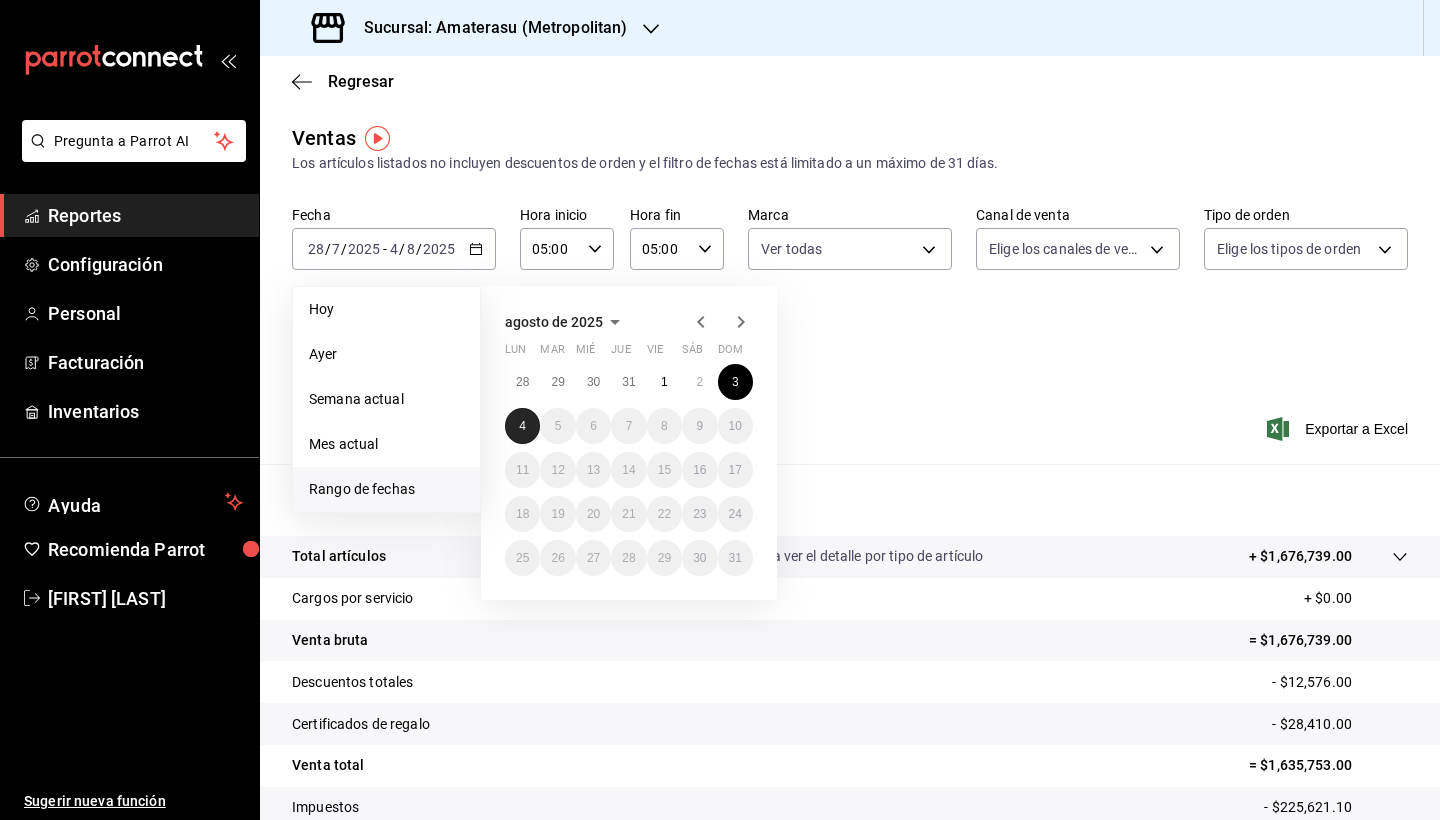 click on "4" at bounding box center [522, 426] 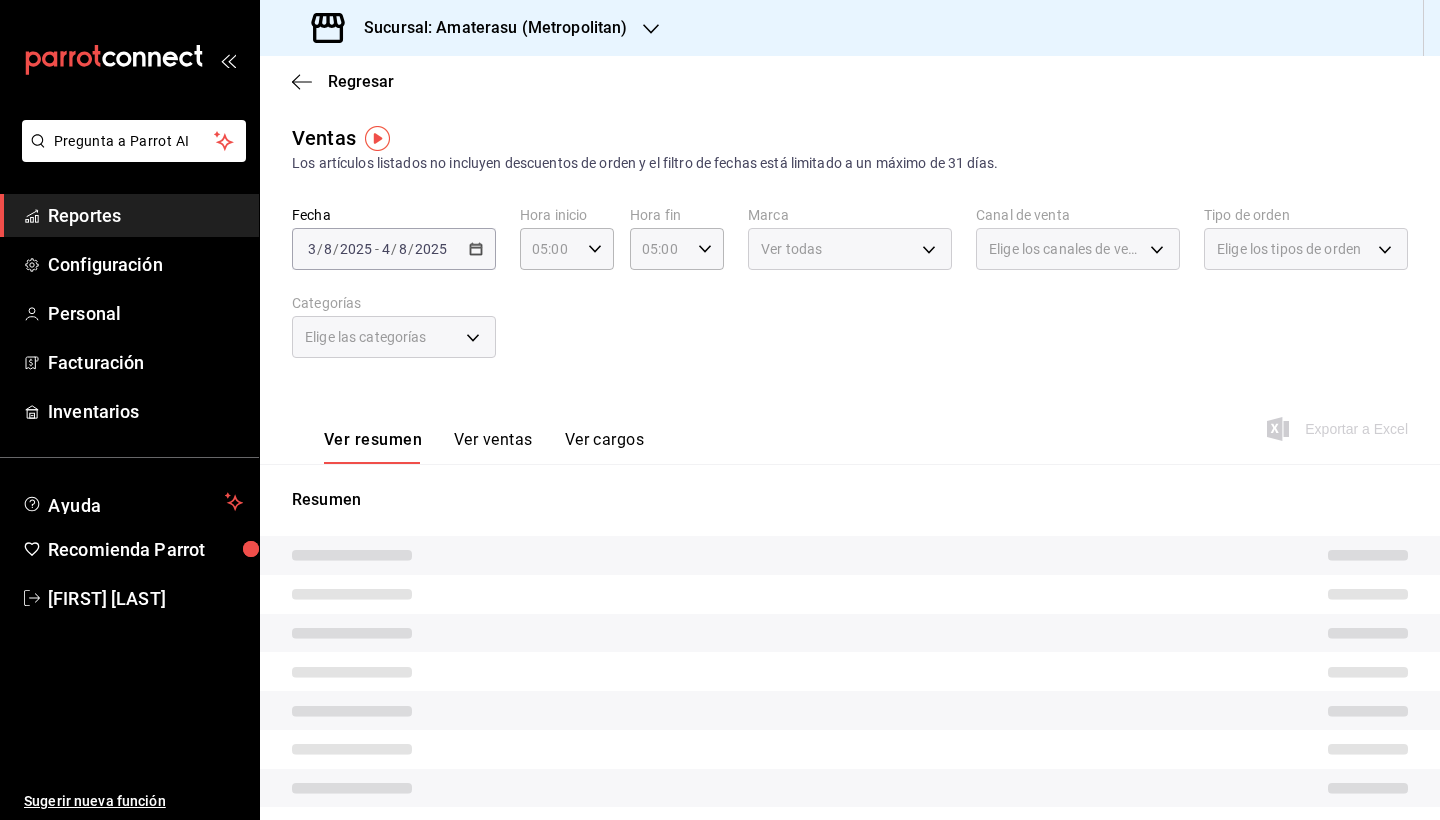 click on "Ver todas" at bounding box center (850, 249) 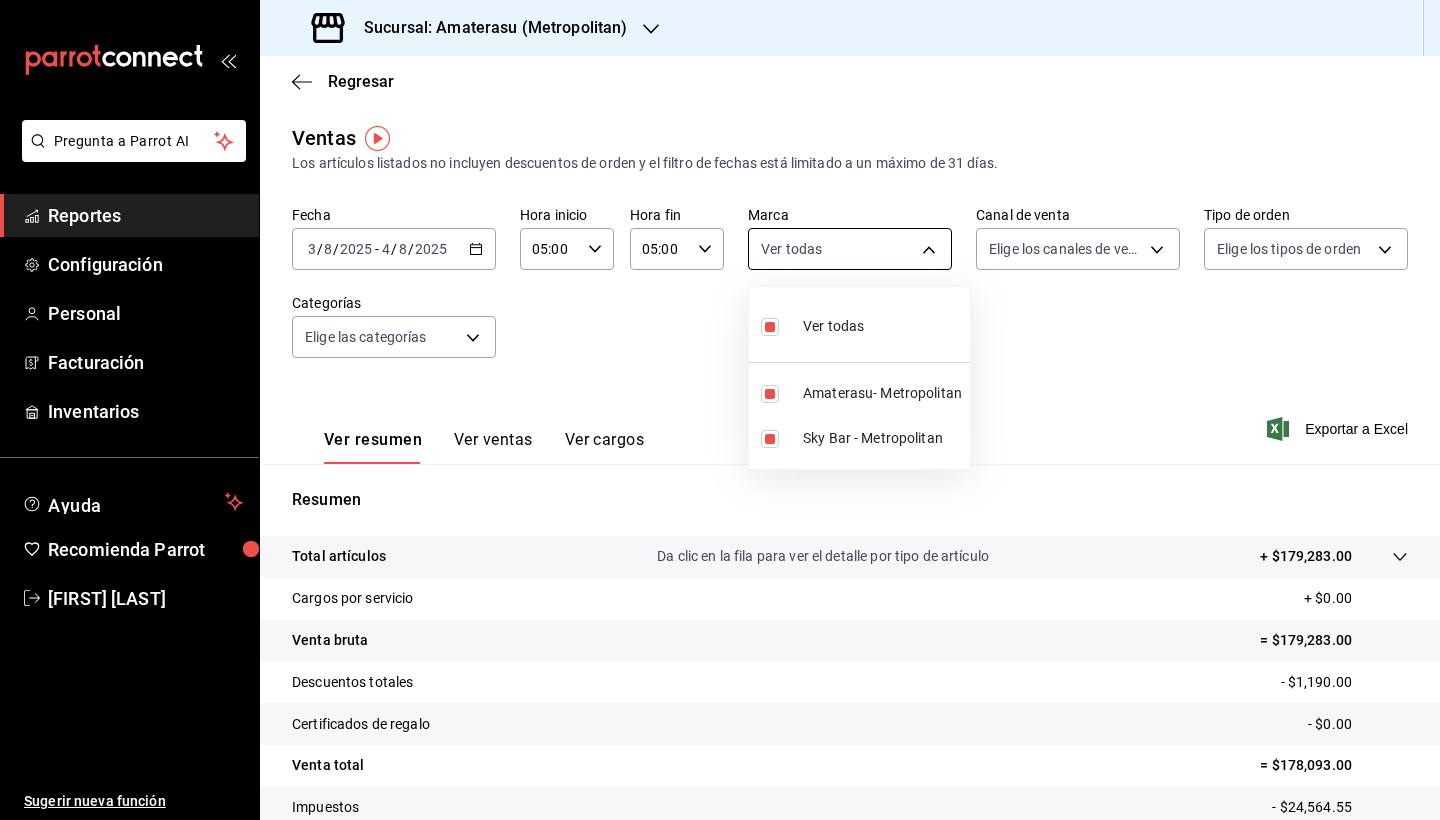 click on "Pregunta a Parrot AI Reportes   Configuración   Personal   Facturación   Inventarios   Ayuda Recomienda Parrot   [FIRST] [LAST]   Sugerir nueva función   Sucursal: Amaterasu ([METROPOLITAN]) Regresar Ventas Los artículos listados no incluyen descuentos de orden y el filtro de fechas está limitado a un máximo de 31 días. Fecha [DATE] [DATE] - [DATE] [DATE] Hora inicio [TIME] Hora inicio Hora fin [TIME] Hora fin Marca Ver todas [UUID],[UUID] Canal de venta Elige los canales de venta Tipo de orden Elige los tipos de orden Categorías Elige las categorías Ver resumen Ver ventas Ver cargos Exportar a Excel Resumen Total artículos Da clic en la fila para ver el detalle por tipo de artículo + [PRICE] Cargos por servicio + [PRICE] Venta bruta = [PRICE] Descuentos totales - [PRICE] Certificados de regalo - [PRICE] Venta total = [PRICE] Impuestos - [PRICE] Venta neta = [PRICE] GANA 1 MES GRATIS EN TU SUSCRIPCIÓN AQUÍ" at bounding box center [720, 410] 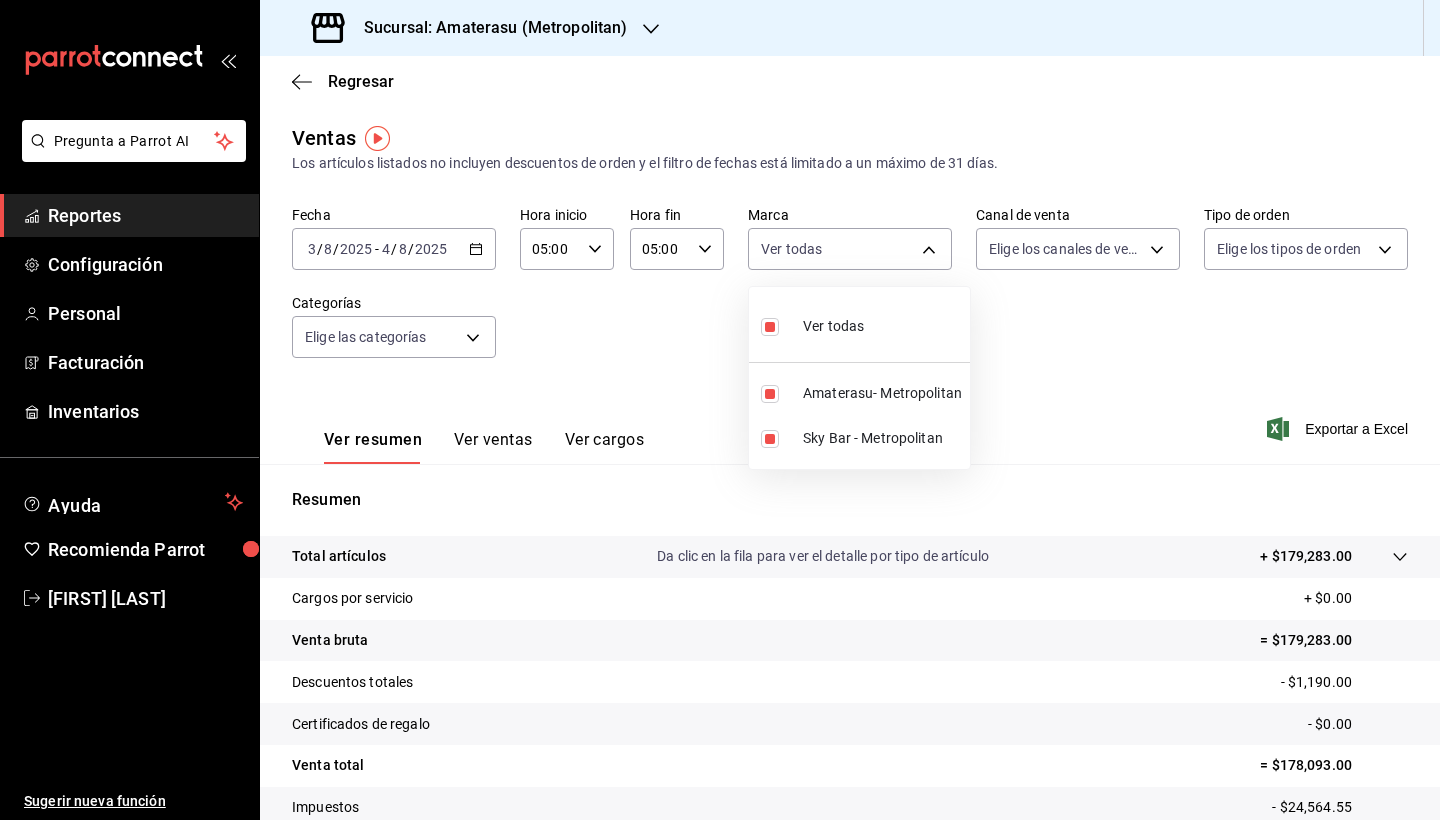 click at bounding box center [770, 327] 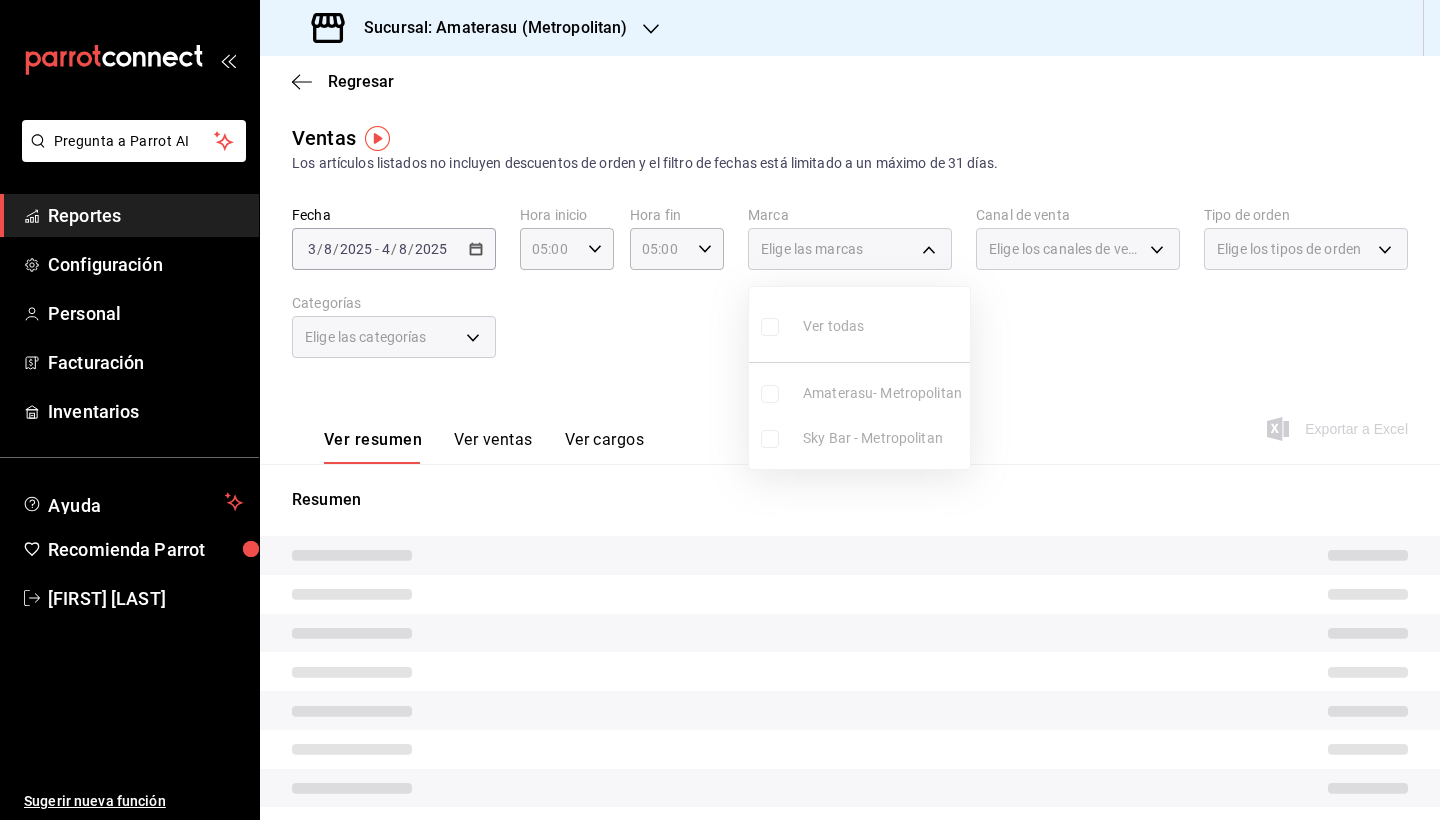 click on "Ver todas Amaterasu- Metropolitan Sky Bar - Metropolitan" at bounding box center [859, 378] 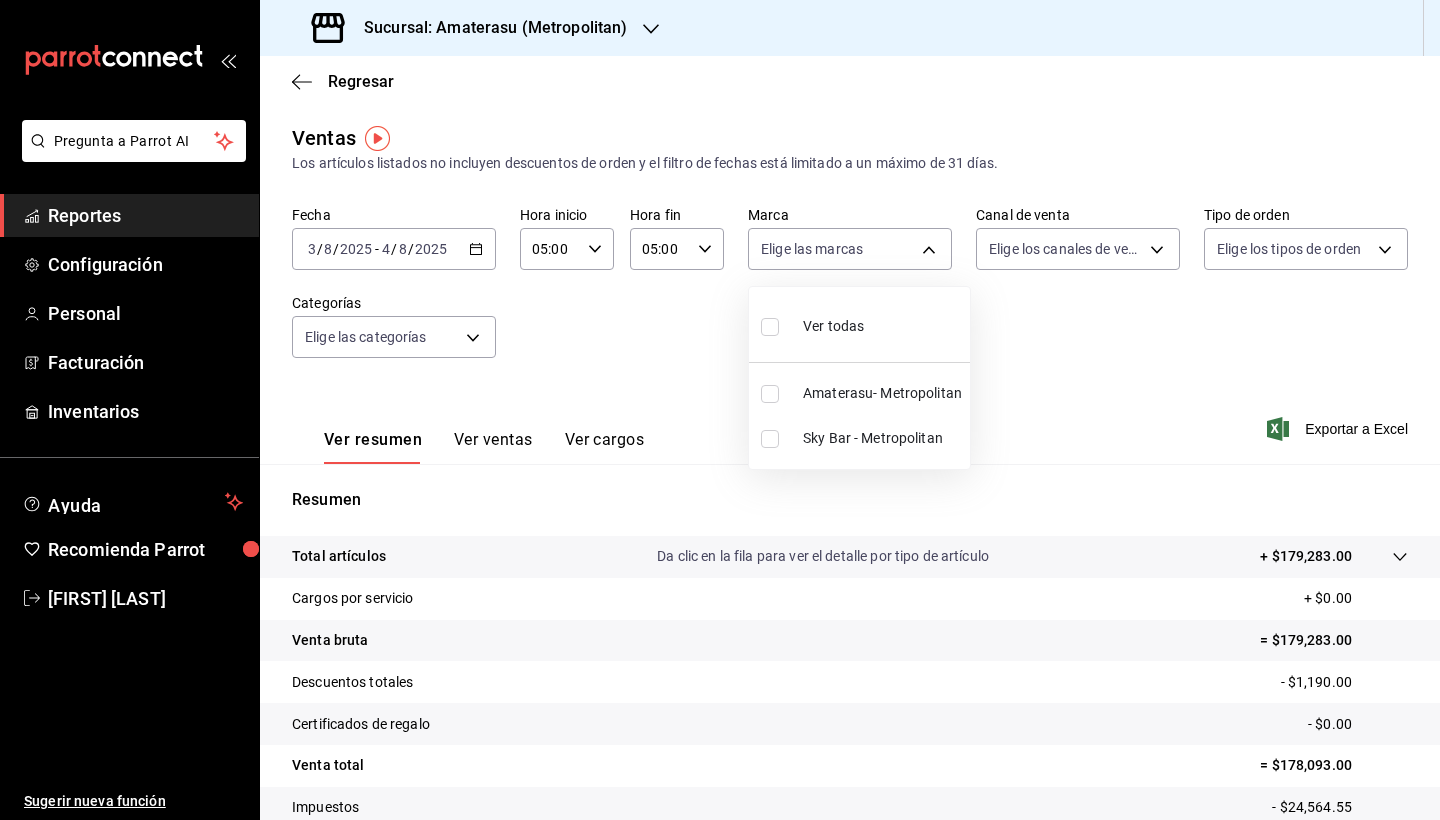 click at bounding box center (770, 439) 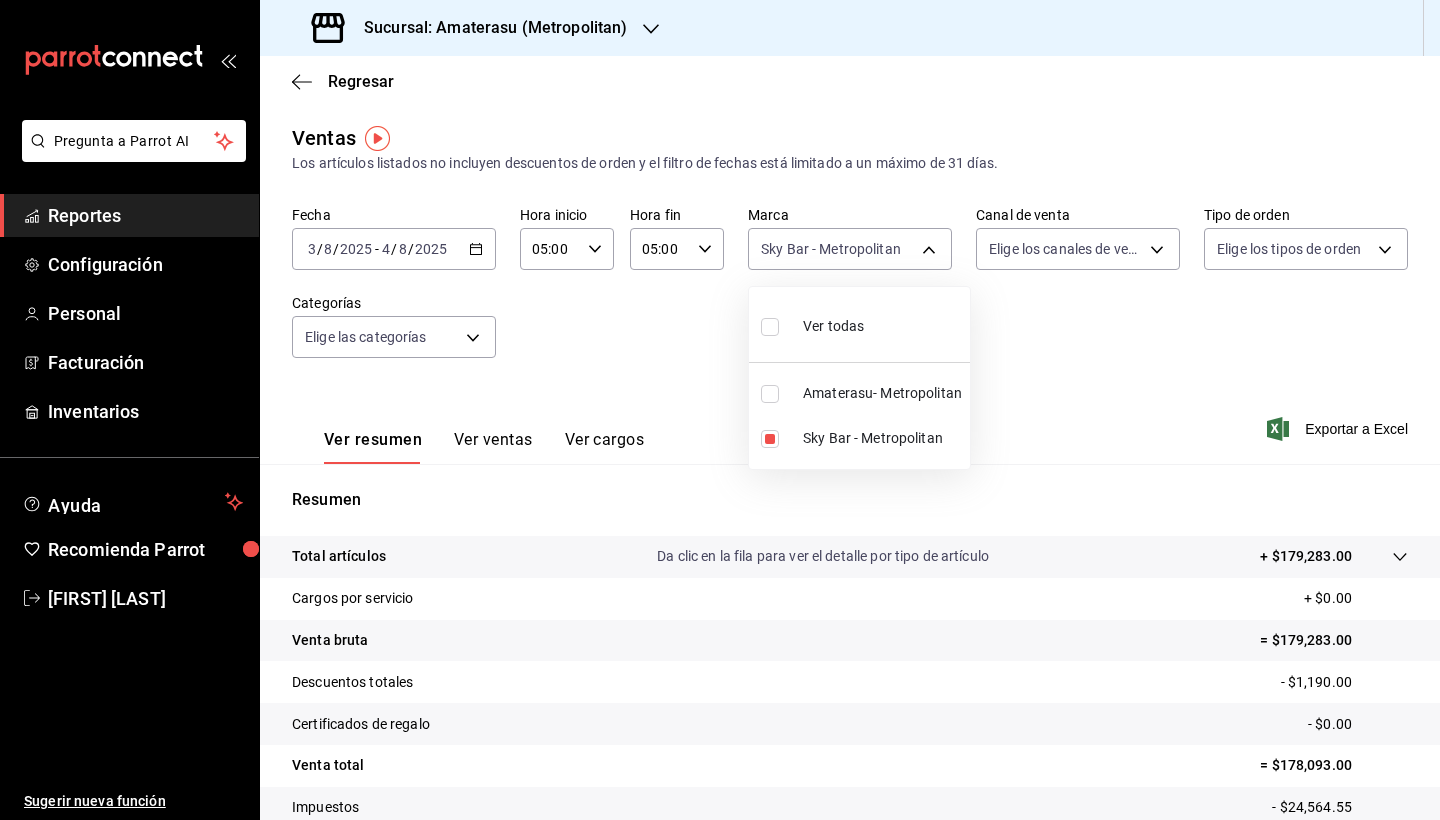 type on "f3afaab8-8c3d-4e49-a299-af9bdf6027b2" 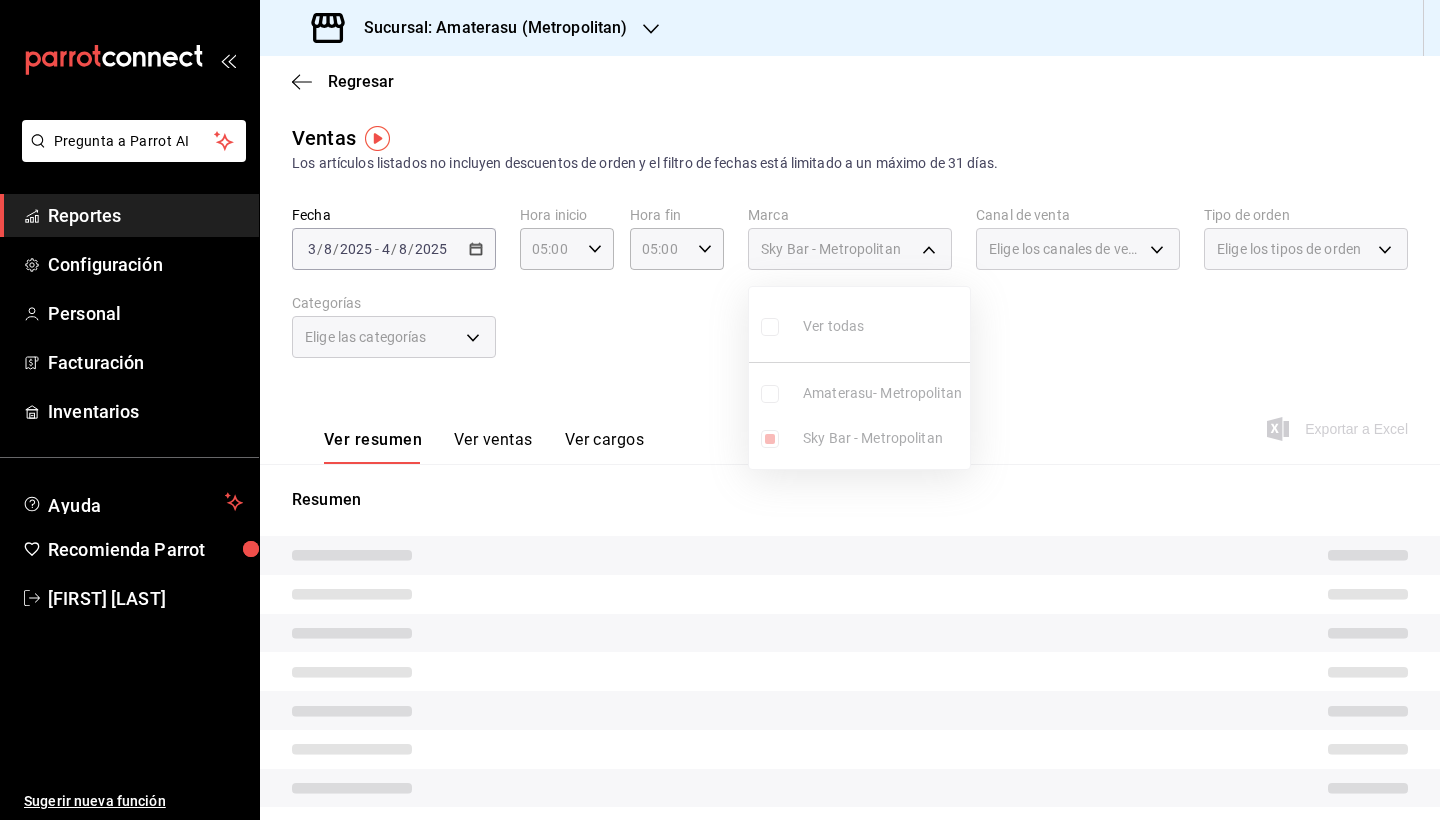 click at bounding box center [720, 410] 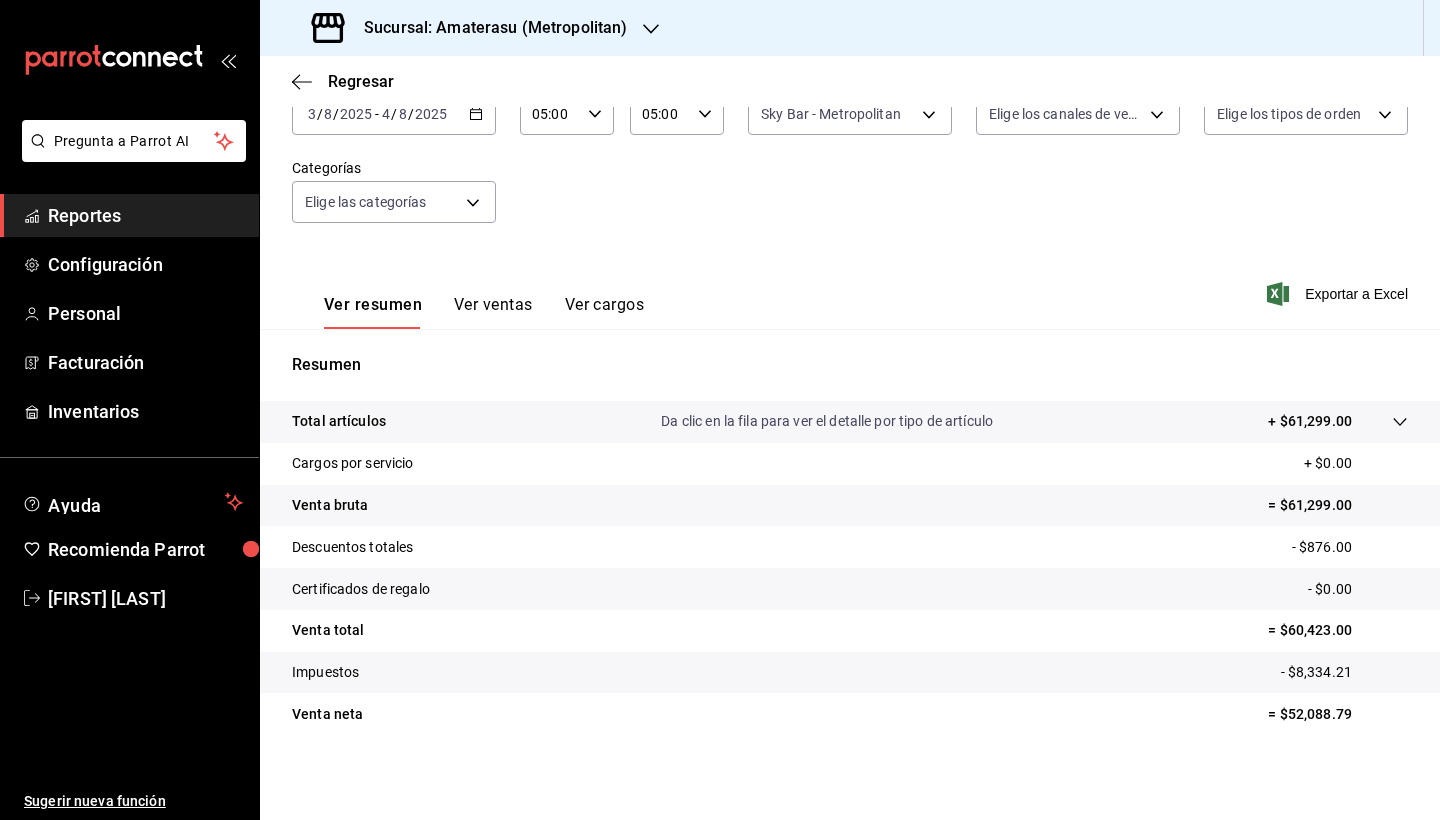 scroll, scrollTop: 138, scrollLeft: 0, axis: vertical 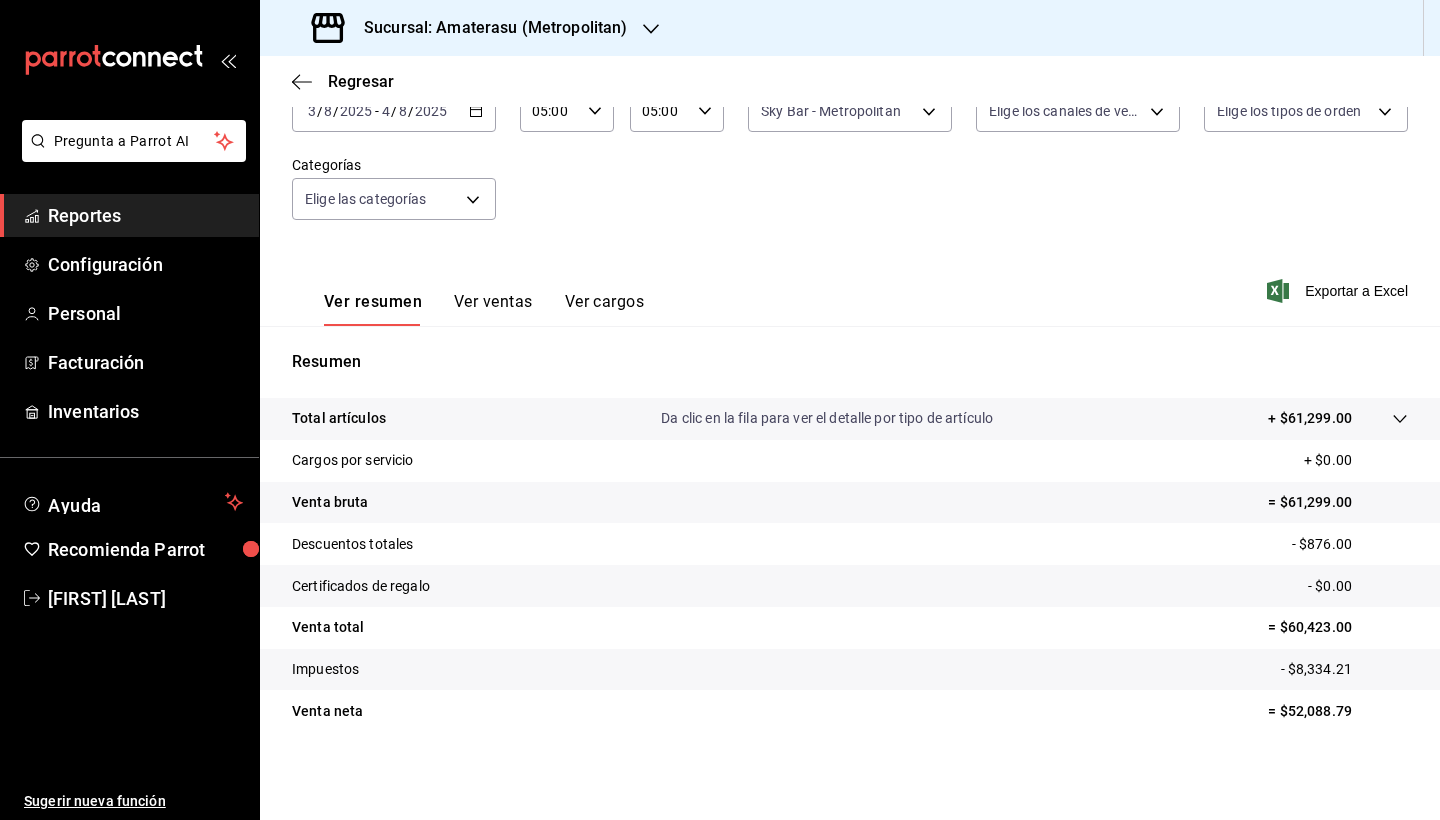 click at bounding box center (1380, 418) 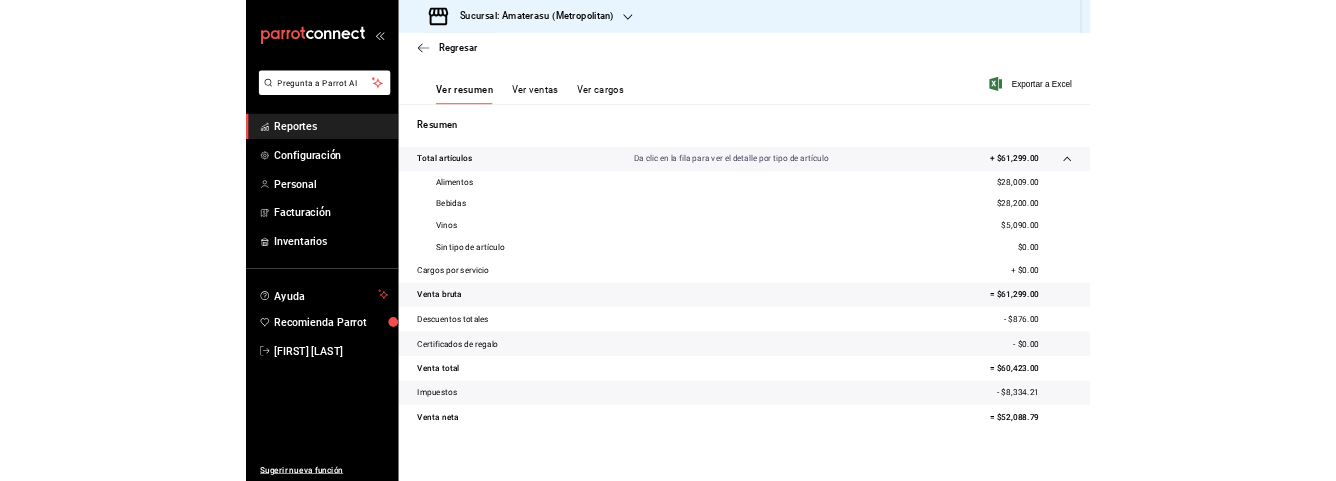 scroll, scrollTop: 286, scrollLeft: 0, axis: vertical 